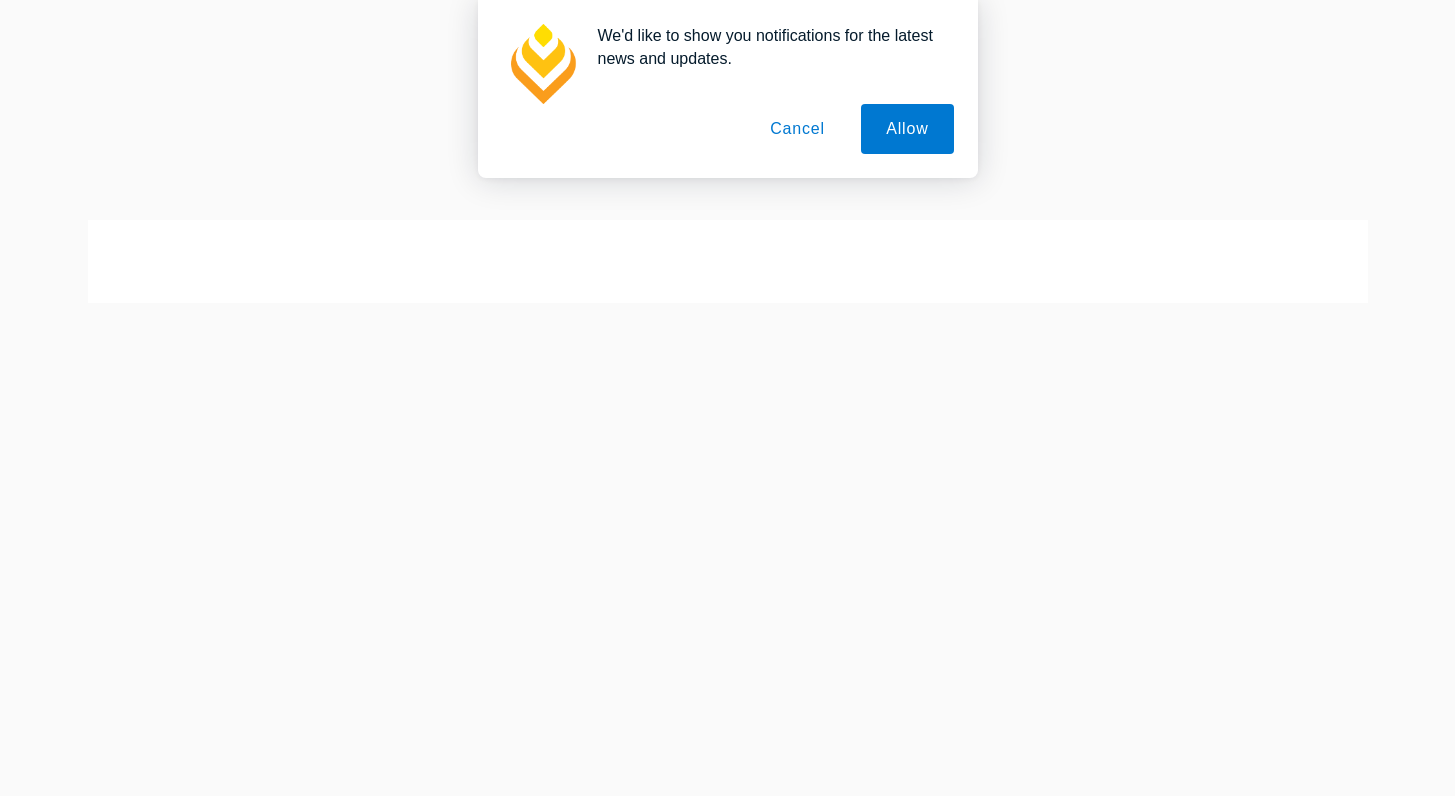 scroll, scrollTop: 299, scrollLeft: 0, axis: vertical 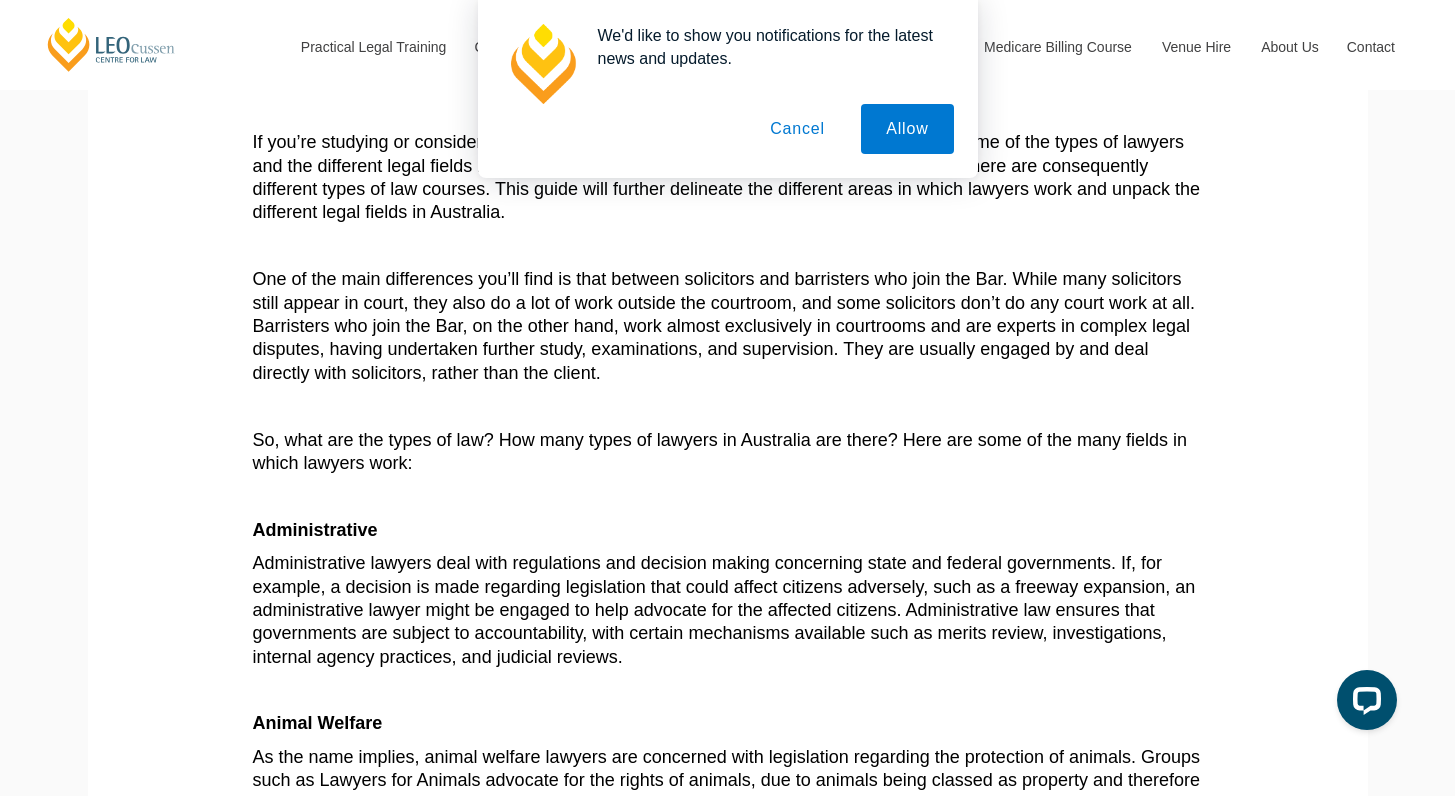 click on "Cancel" at bounding box center [797, 129] 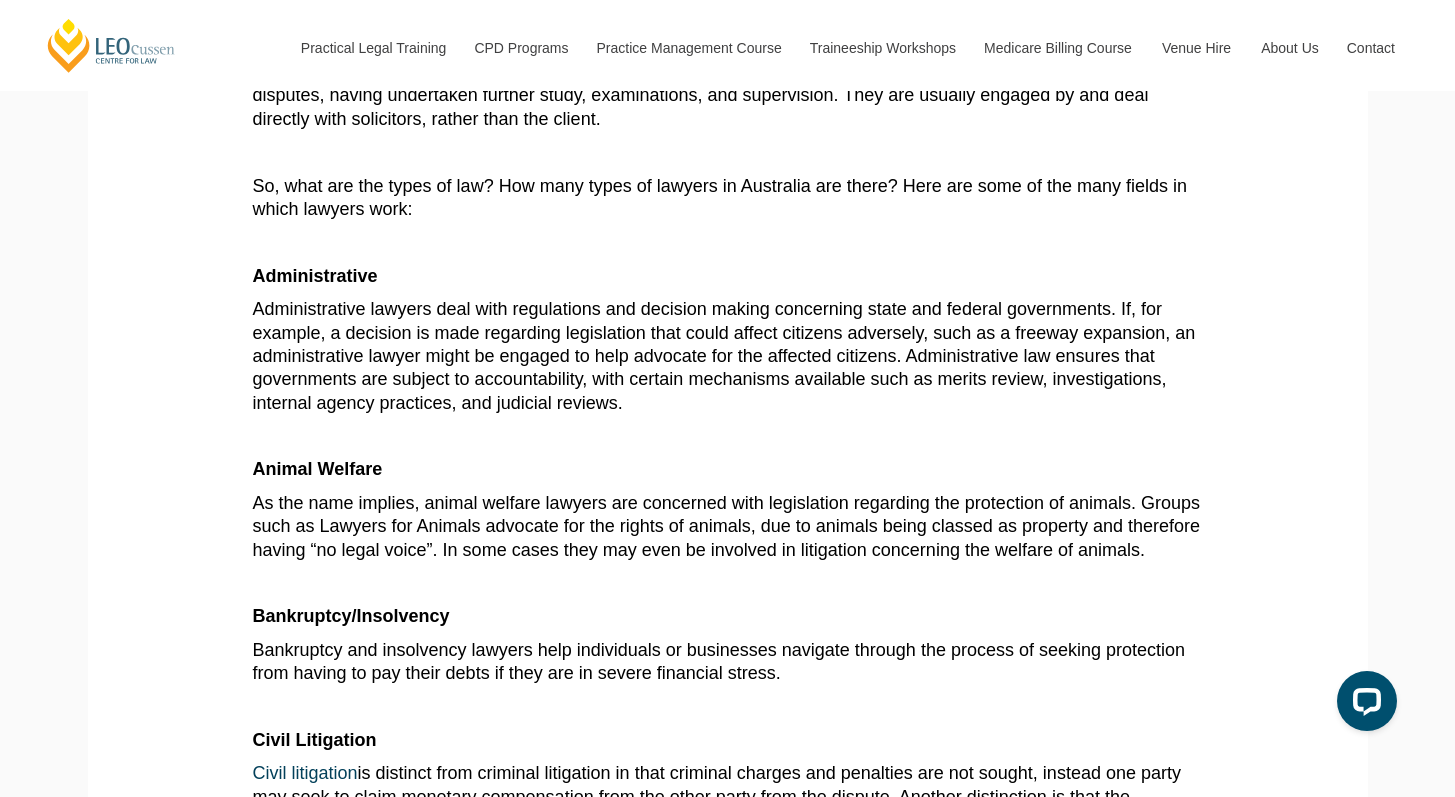 scroll, scrollTop: 717, scrollLeft: 0, axis: vertical 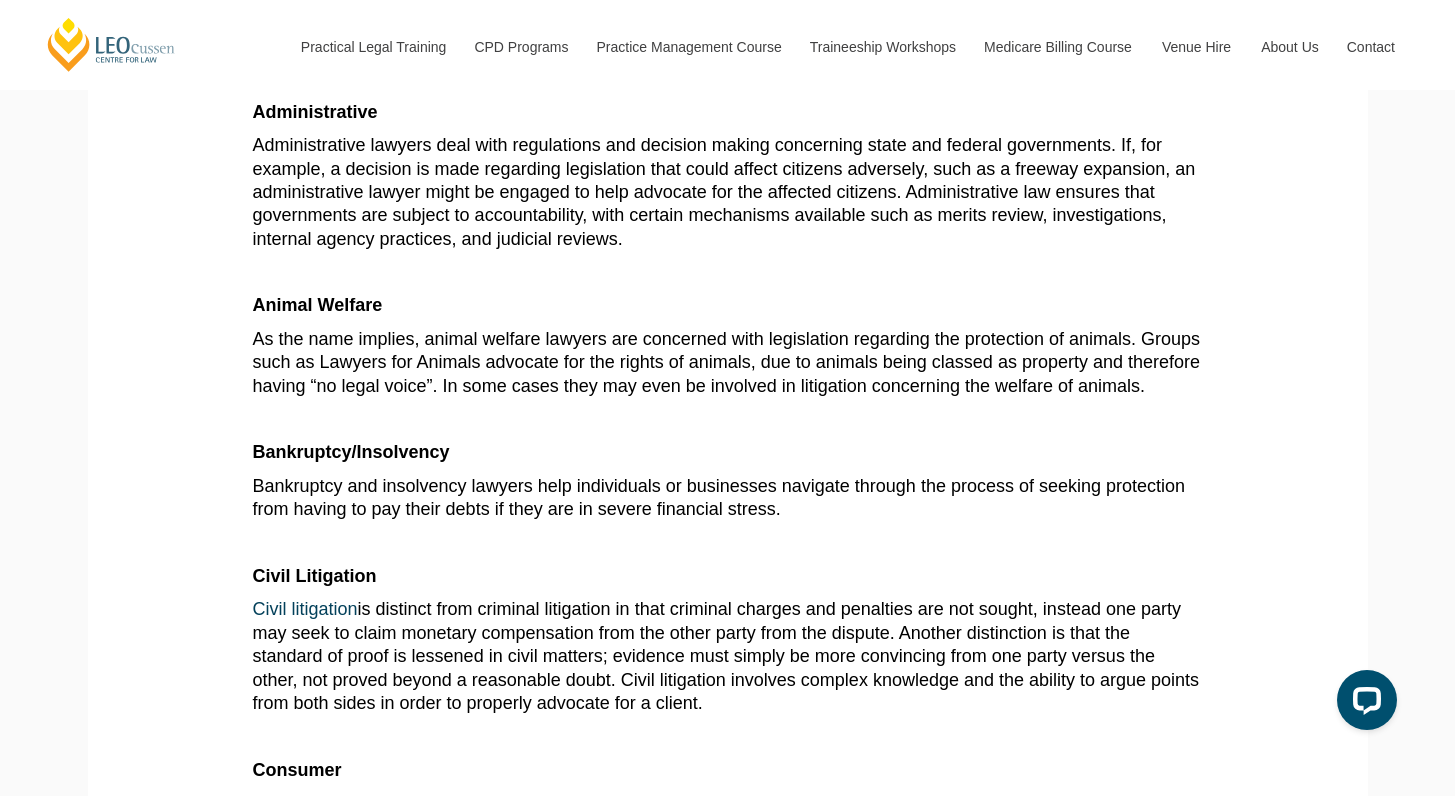 click on "Administrative lawyers deal with regulations and decision making concerning state and federal governments. If, for example, a decision is made regarding legislation that could affect citizens adversely, such as a freeway expansion, an administrative lawyer might be engaged to help advocate for the affected citizens. Administrative law ensures that governments are subject to accountability, with certain mechanisms available such as merits review, investigations, internal agency practices, and judicial reviews." at bounding box center (724, 192) 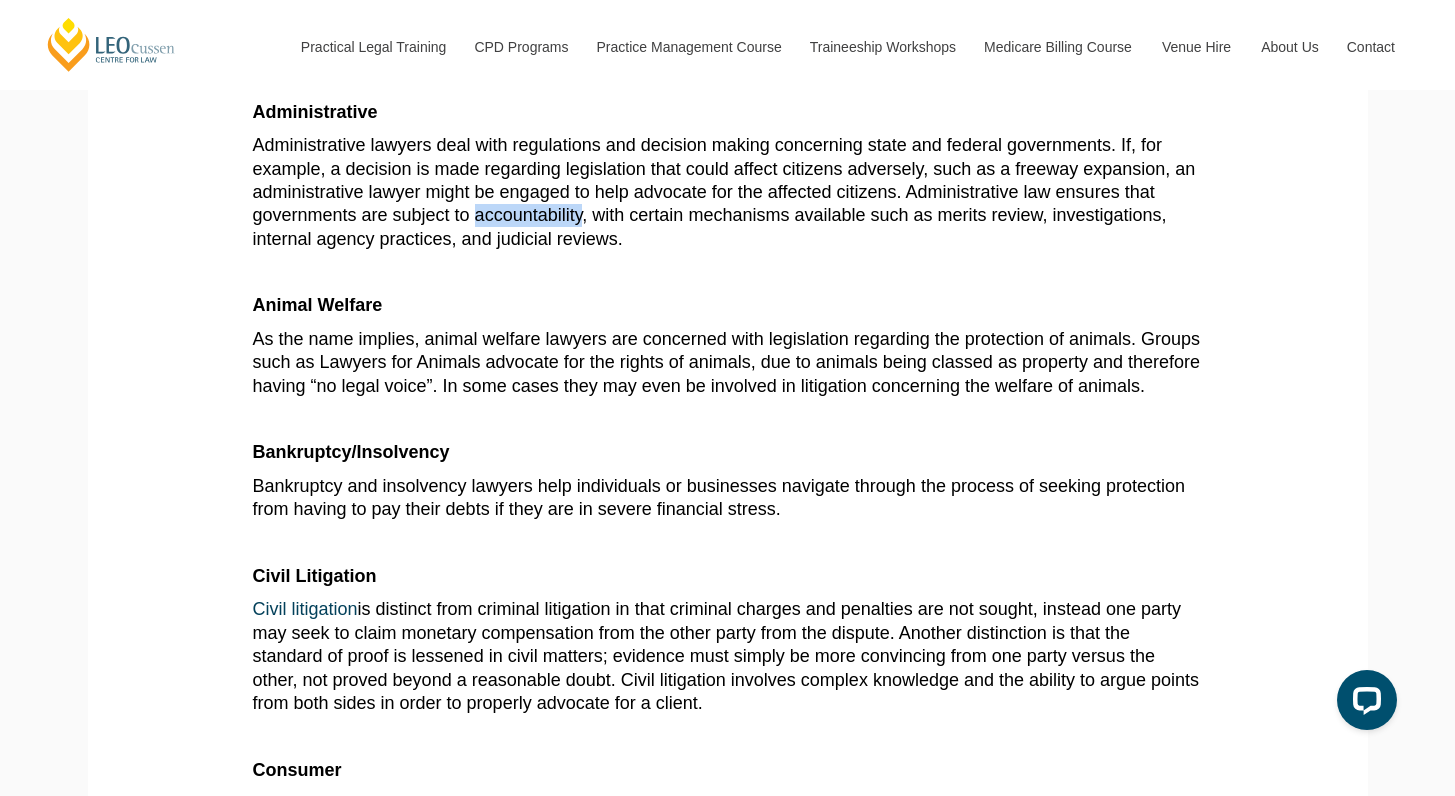 click on "Administrative lawyers deal with regulations and decision making concerning state and federal governments. If, for example, a decision is made regarding legislation that could affect citizens adversely, such as a freeway expansion, an administrative lawyer might be engaged to help advocate for the affected citizens. Administrative law ensures that governments are subject to accountability, with certain mechanisms available such as merits review, investigations, internal agency practices, and judicial reviews." at bounding box center [724, 192] 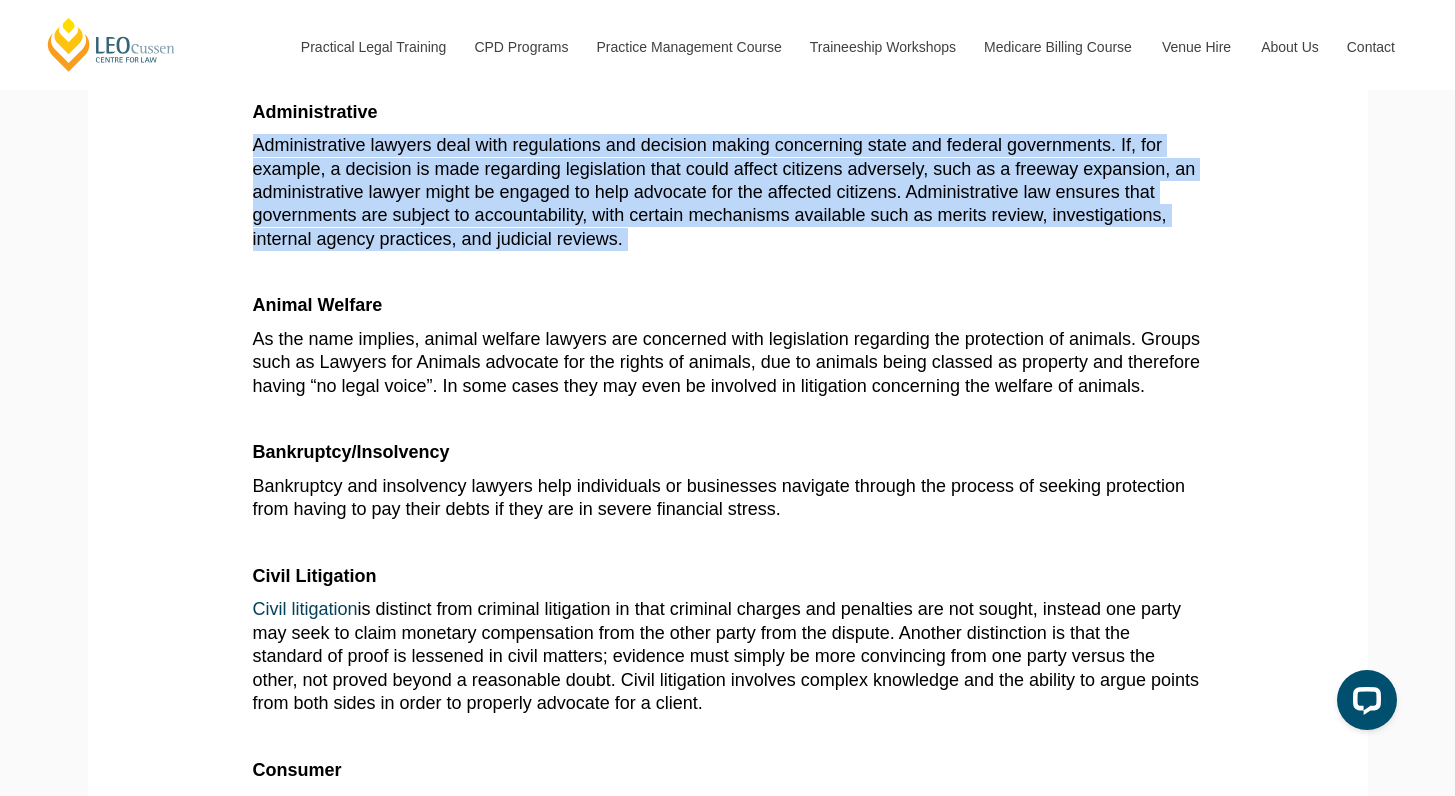 click on "Administrative lawyers deal with regulations and decision making concerning state and federal governments. If, for example, a decision is made regarding legislation that could affect citizens adversely, such as a freeway expansion, an administrative lawyer might be engaged to help advocate for the affected citizens. Administrative law ensures that governments are subject to accountability, with certain mechanisms available such as merits review, investigations, internal agency practices, and judicial reviews." at bounding box center [724, 192] 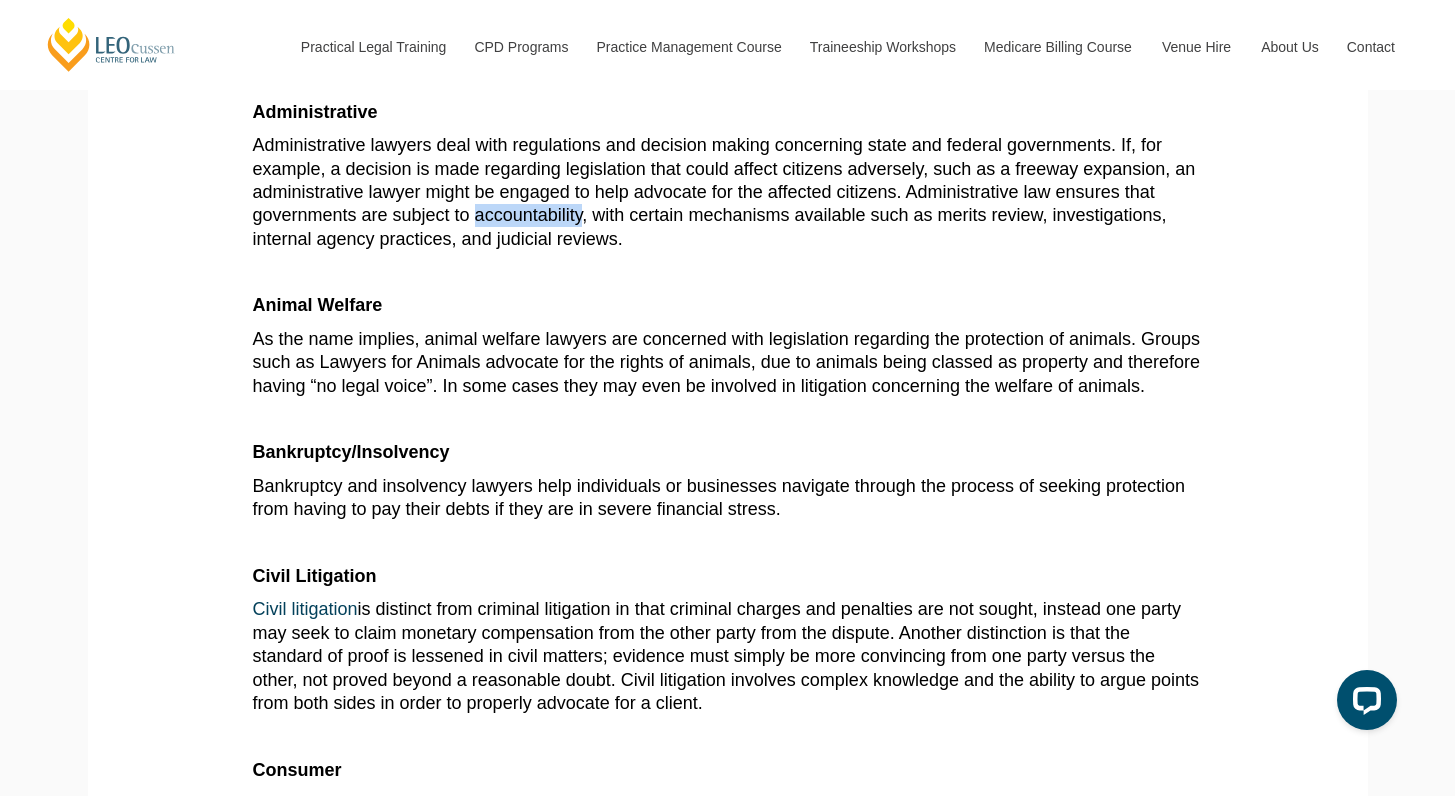 click on "Administrative lawyers deal with regulations and decision making concerning state and federal governments. If, for example, a decision is made regarding legislation that could affect citizens adversely, such as a freeway expansion, an administrative lawyer might be engaged to help advocate for the affected citizens. Administrative law ensures that governments are subject to accountability, with certain mechanisms available such as merits review, investigations, internal agency practices, and judicial reviews." at bounding box center (724, 192) 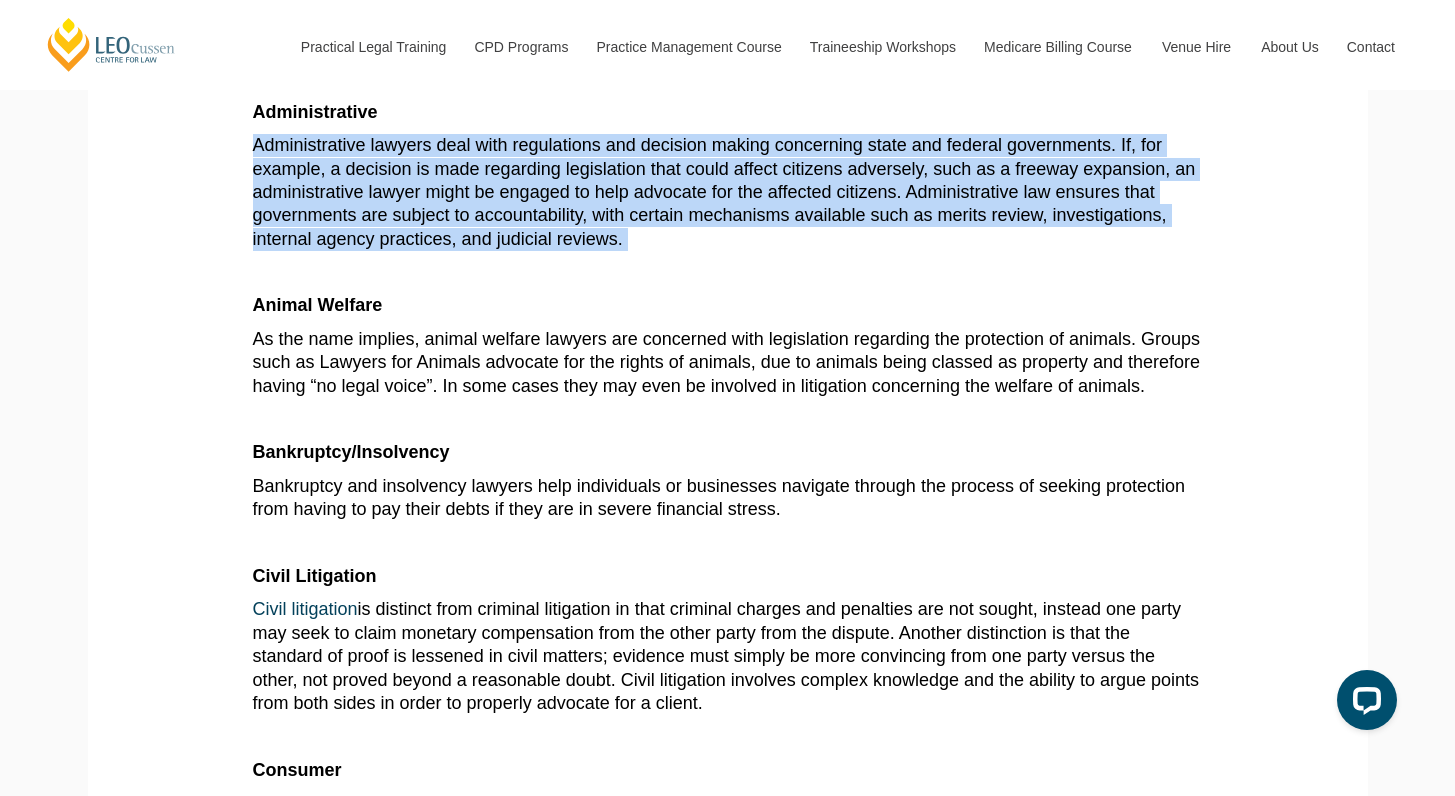 click on "Administrative lawyers deal with regulations and decision making concerning state and federal governments. If, for example, a decision is made regarding legislation that could affect citizens adversely, such as a freeway expansion, an administrative lawyer might be engaged to help advocate for the affected citizens. Administrative law ensures that governments are subject to accountability, with certain mechanisms available such as merits review, investigations, internal agency practices, and judicial reviews." at bounding box center (724, 192) 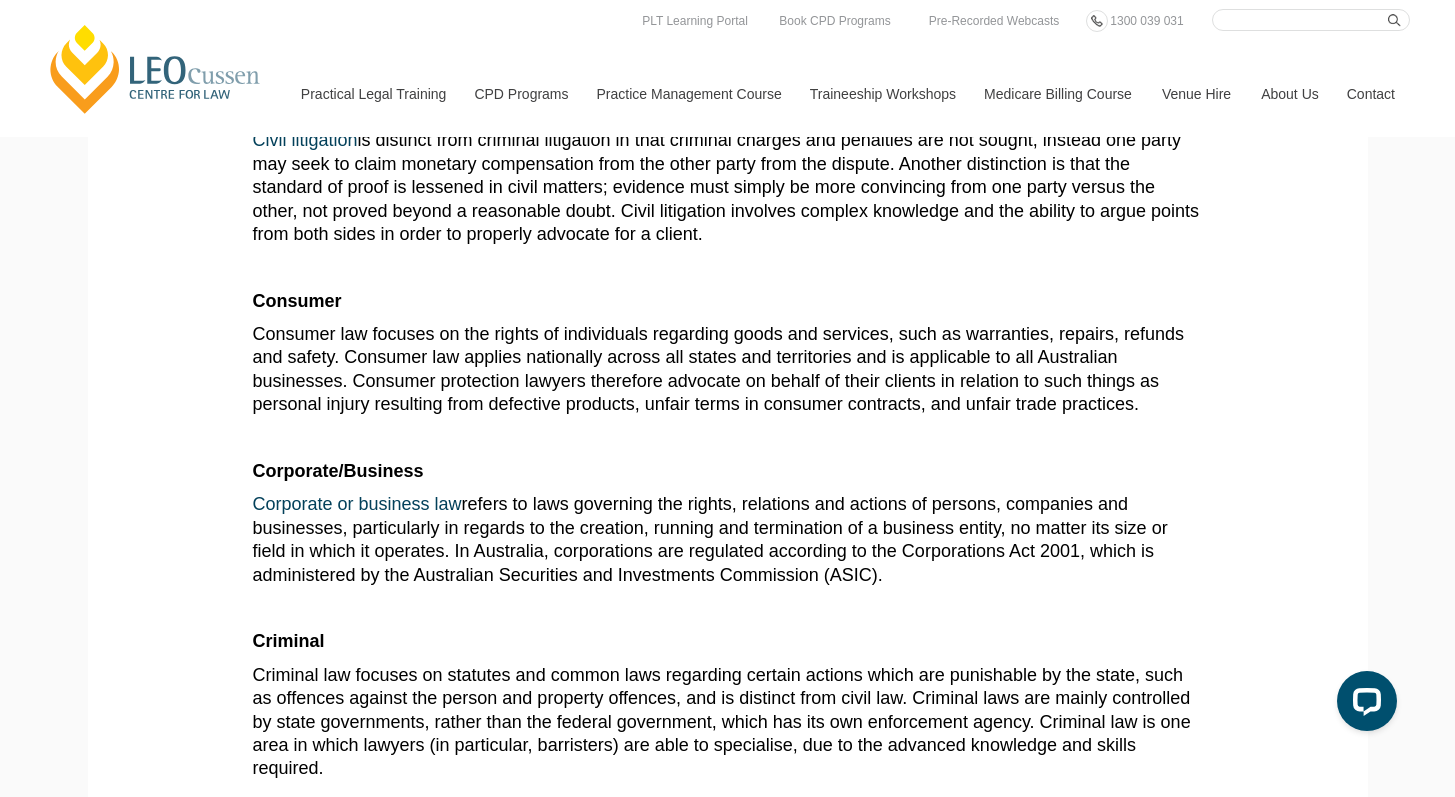 scroll, scrollTop: 1146, scrollLeft: 0, axis: vertical 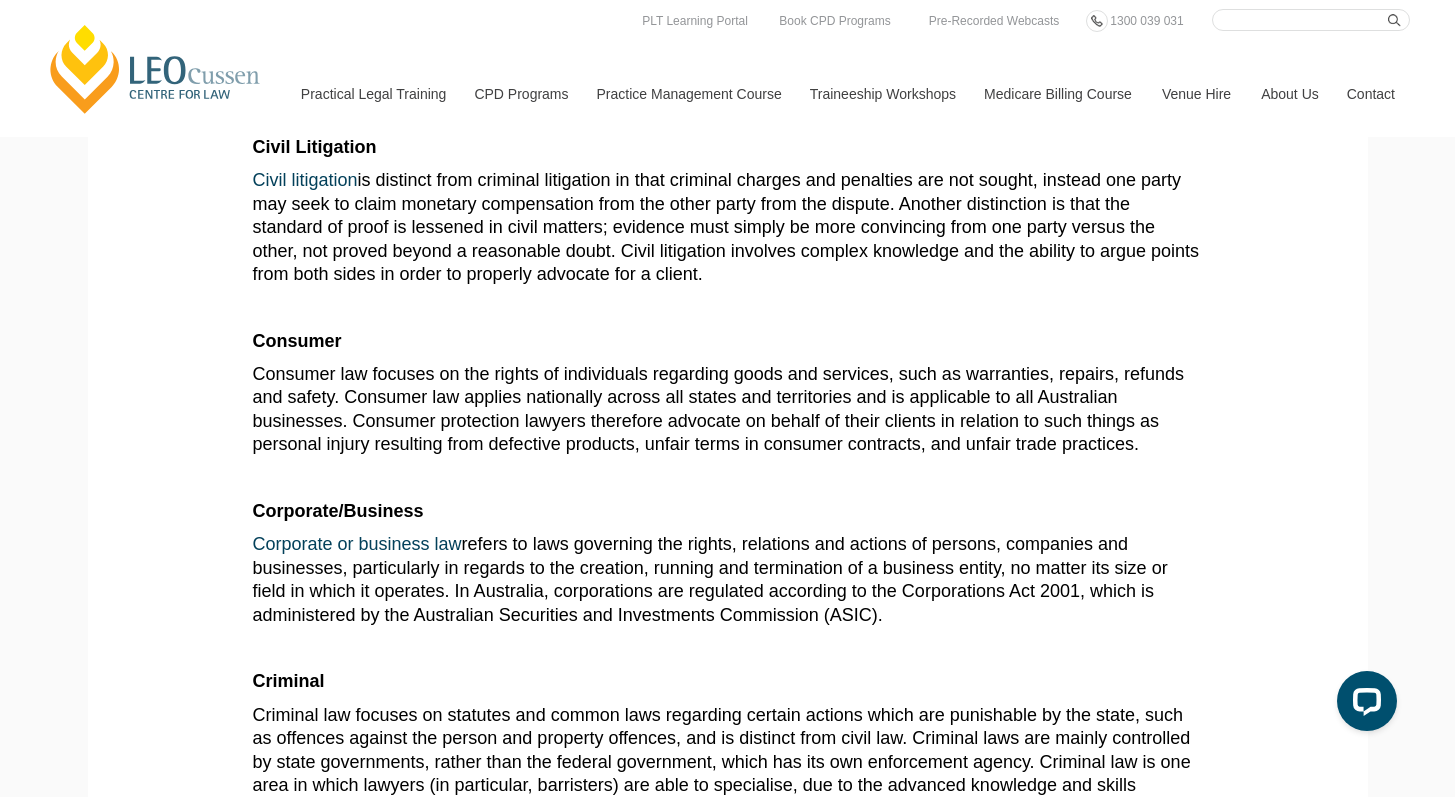 click on "Civil litigation  is distinct from criminal litigation in that criminal charges and penalties are not sought, instead one party may seek to claim monetary compensation from the other party from the dispute. Another distinction is that the standard of proof is lessened in civil matters; evidence must simply be more convincing from one party versus the other, not proved beyond a reasonable doubt. Civil litigation involves complex knowledge and the ability to argue points from both sides in order to properly advocate for a client." at bounding box center [726, 227] 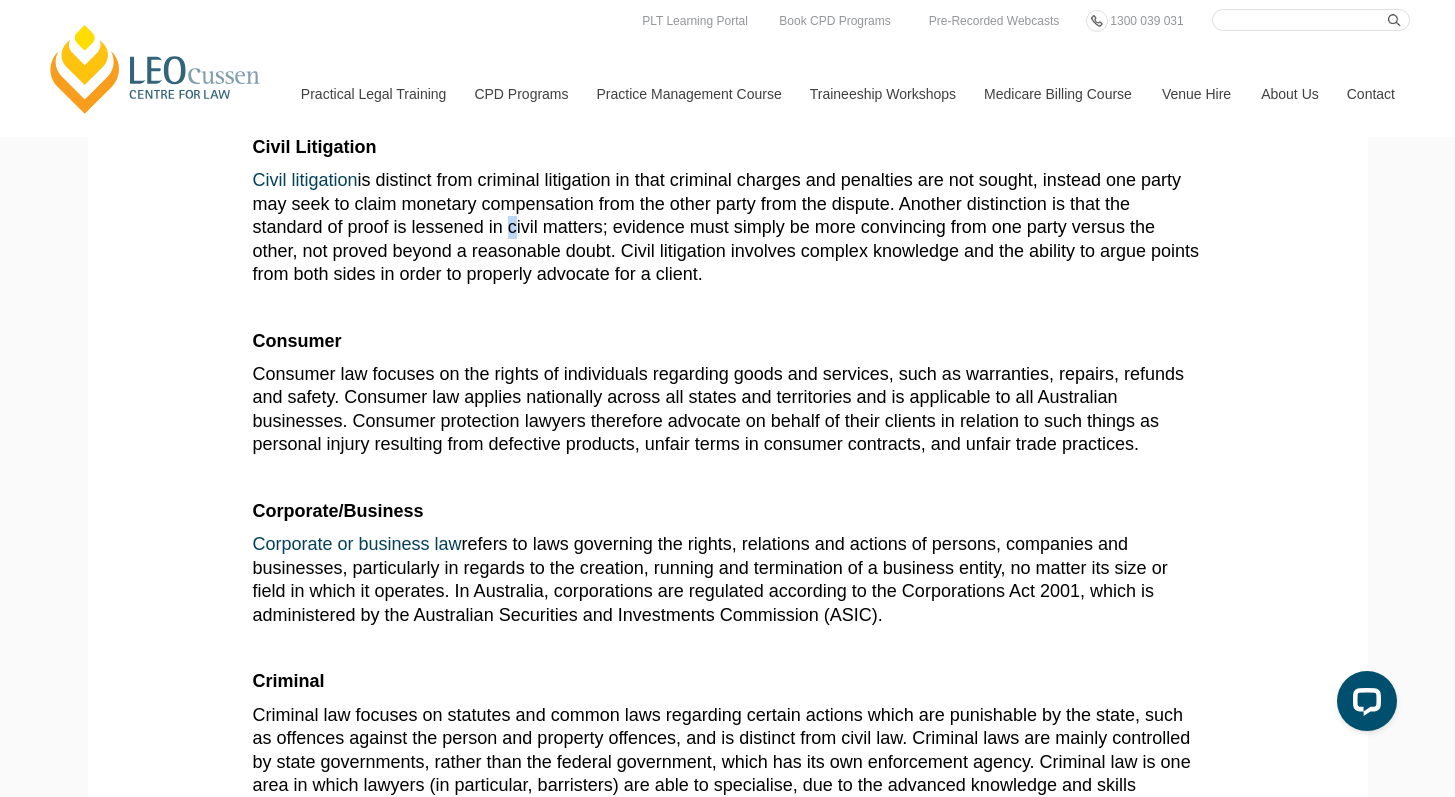 click on "Civil litigation  is distinct from criminal litigation in that criminal charges and penalties are not sought, instead one party may seek to claim monetary compensation from the other party from the dispute. Another distinction is that the standard of proof is lessened in civil matters; evidence must simply be more convincing from one party versus the other, not proved beyond a reasonable doubt. Civil litigation involves complex knowledge and the ability to argue points from both sides in order to properly advocate for a client." at bounding box center (726, 227) 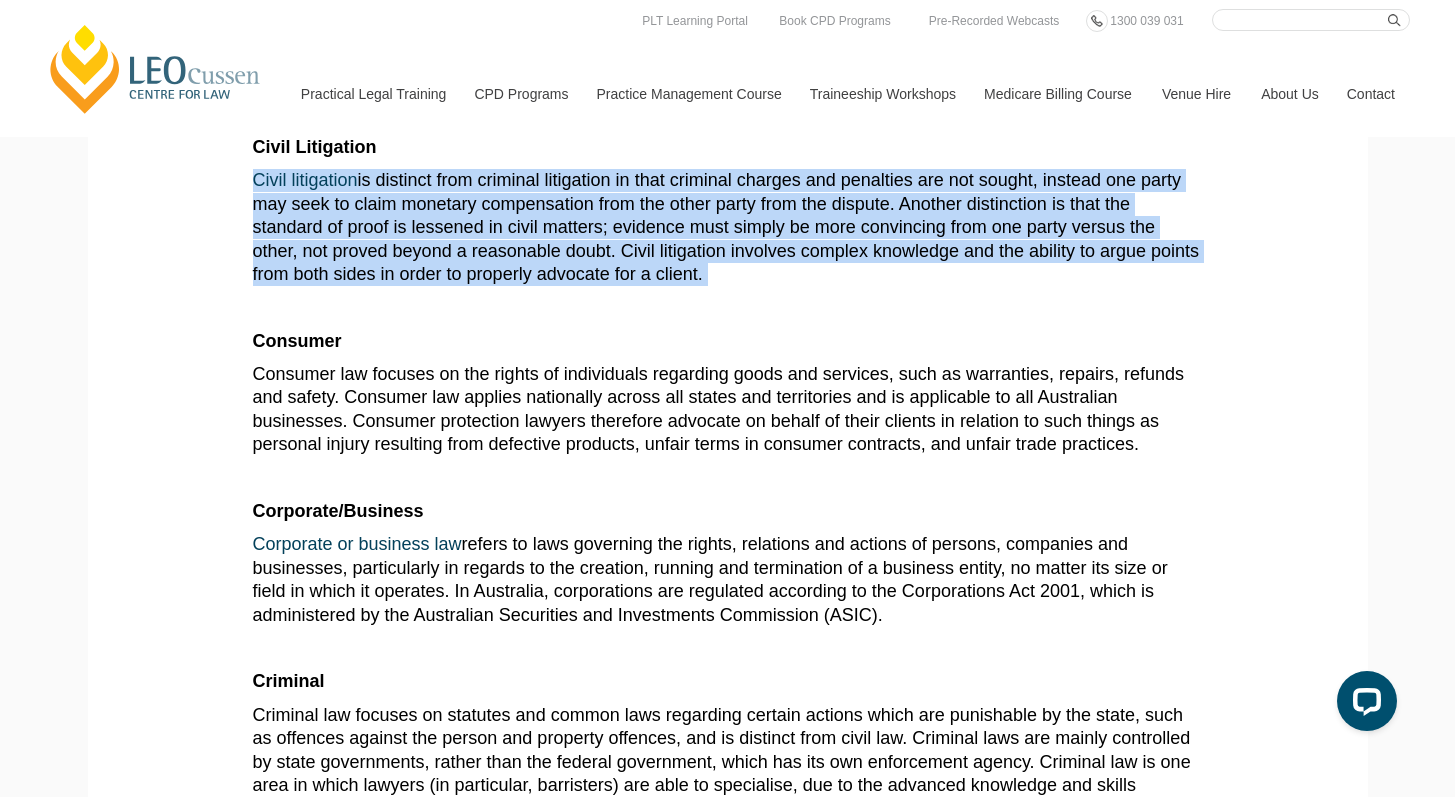 click on "Civil litigation  is distinct from criminal litigation in that criminal charges and penalties are not sought, instead one party may seek to claim monetary compensation from the other party from the dispute. Another distinction is that the standard of proof is lessened in civil matters; evidence must simply be more convincing from one party versus the other, not proved beyond a reasonable doubt. Civil litigation involves complex knowledge and the ability to argue points from both sides in order to properly advocate for a client." at bounding box center [726, 227] 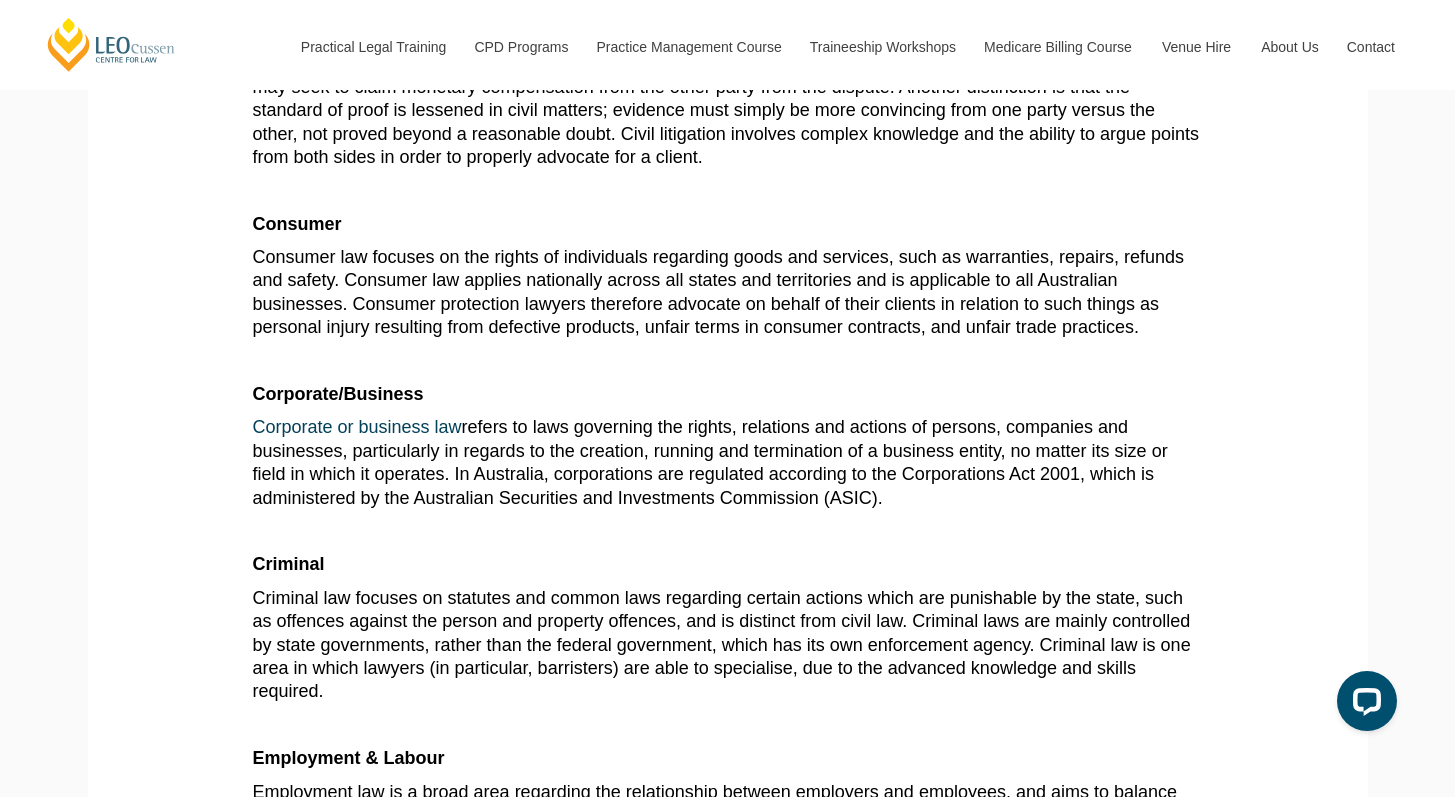 scroll, scrollTop: 1274, scrollLeft: 0, axis: vertical 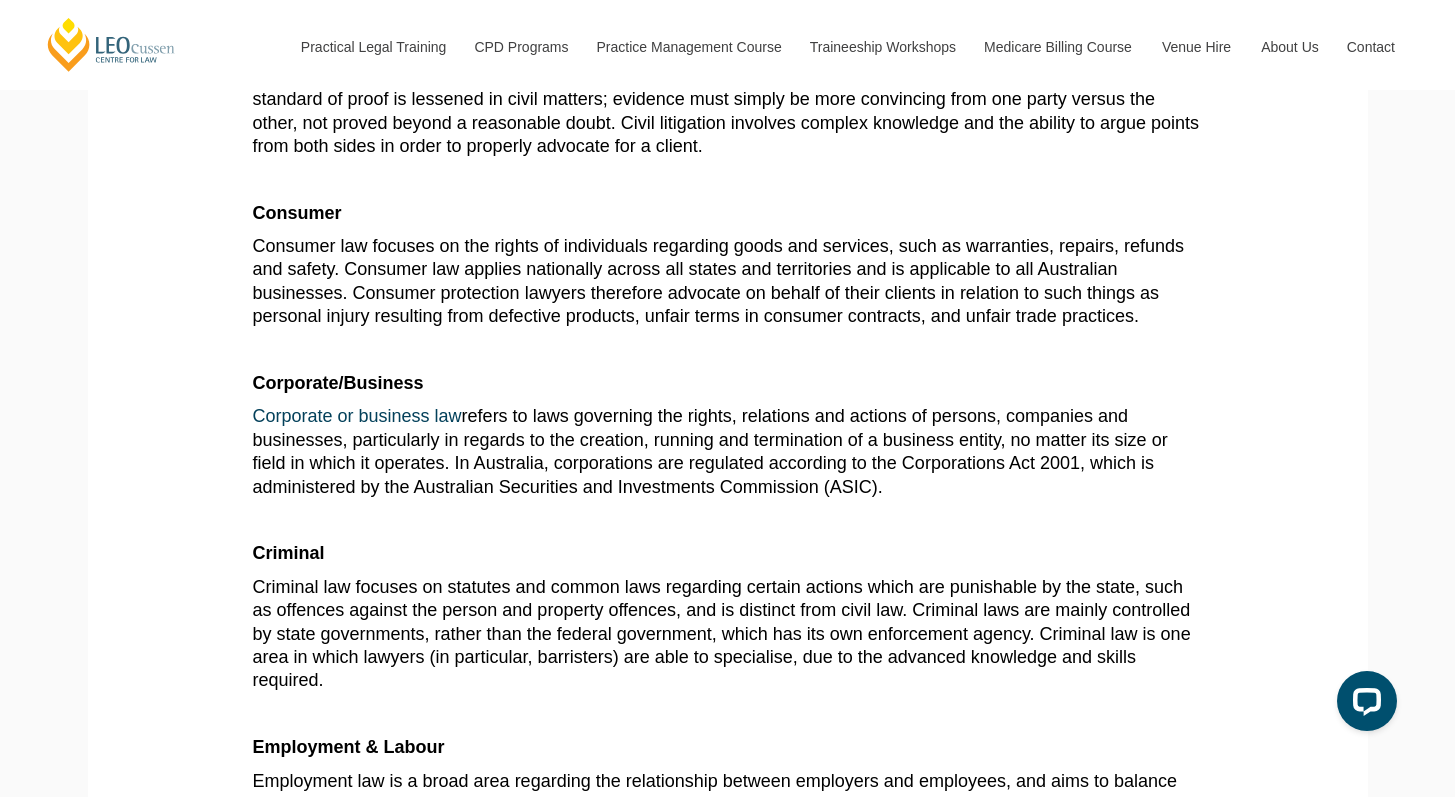 click on "Consumer" at bounding box center [297, 213] 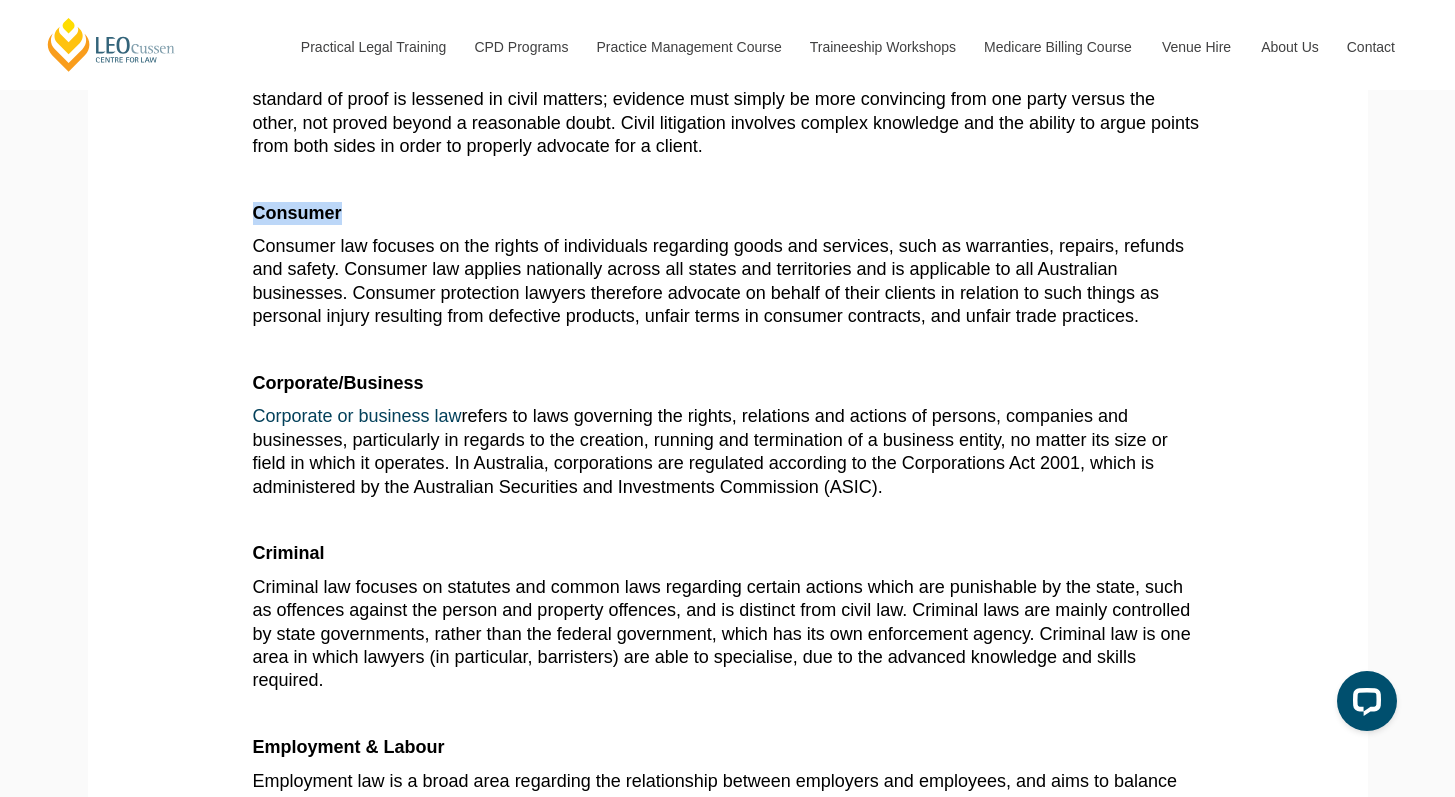 click on "Consumer" at bounding box center (297, 213) 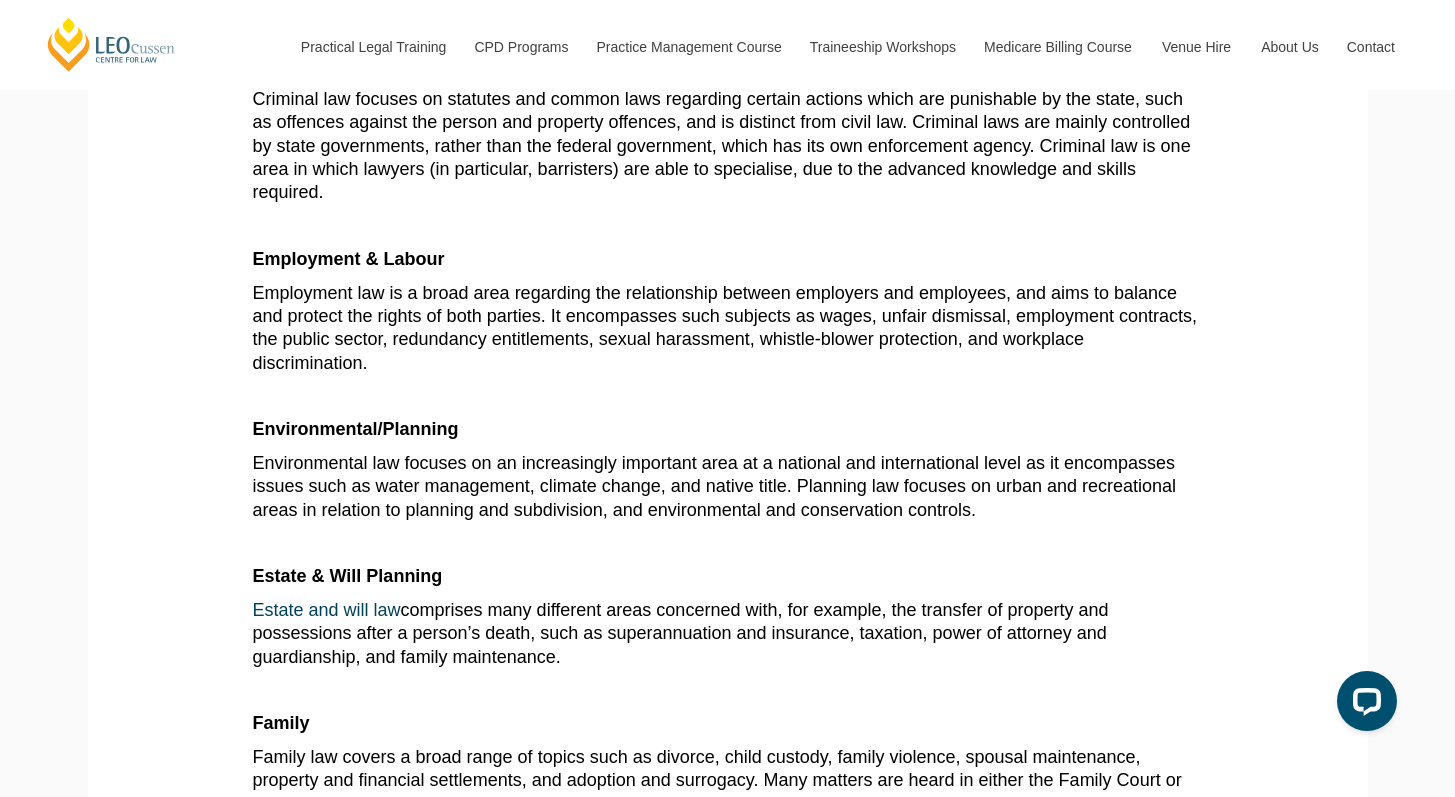 scroll, scrollTop: 1853, scrollLeft: 0, axis: vertical 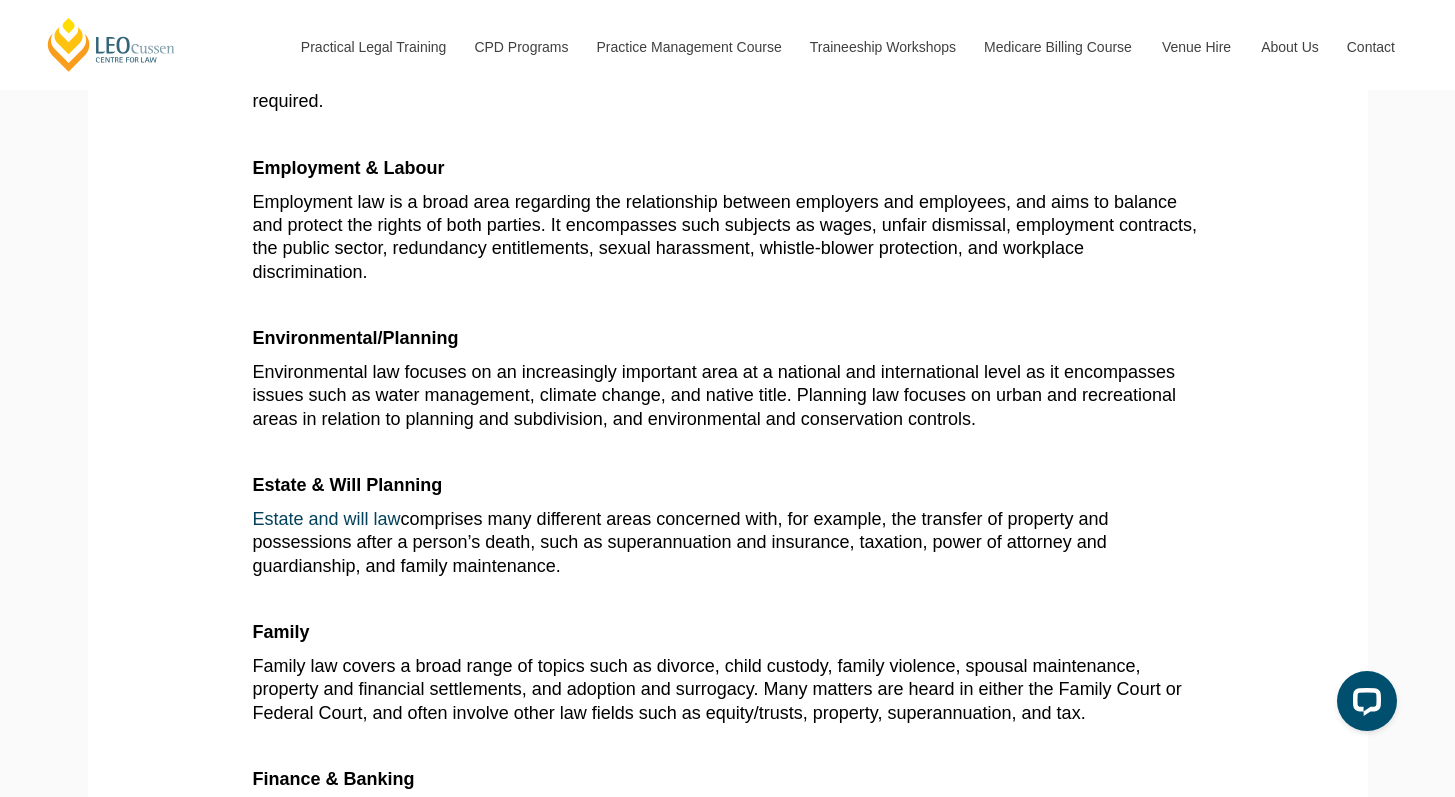 click at bounding box center (728, 305) 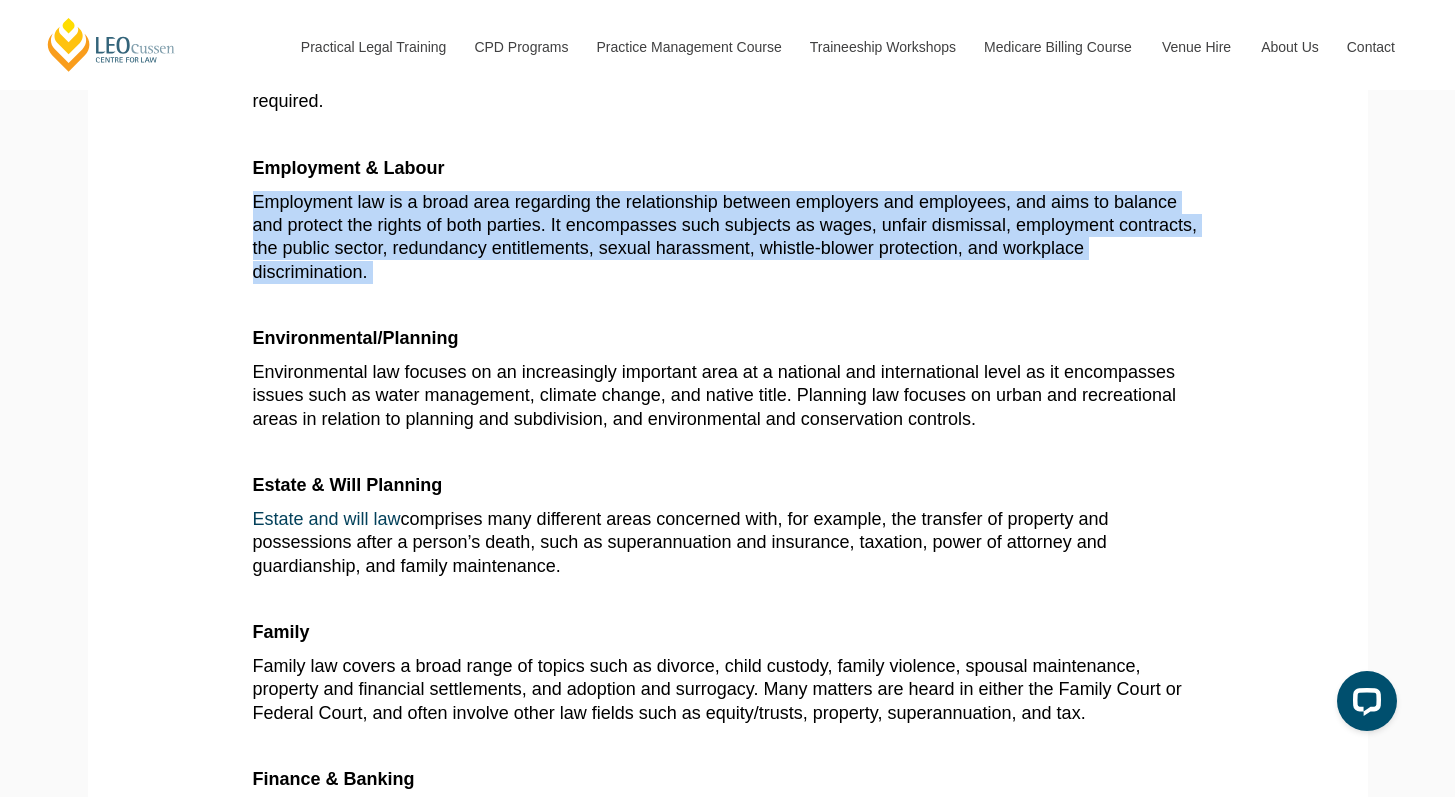click on "Employment law is a broad area regarding the relationship between employers and employees, and aims to balance and protect the rights of both parties. It encompasses such subjects as wages, unfair dismissal, employment contracts, the public sector, redundancy entitlements, sexual harassment, whistle-blower protection, and workplace discrimination." at bounding box center [728, 238] 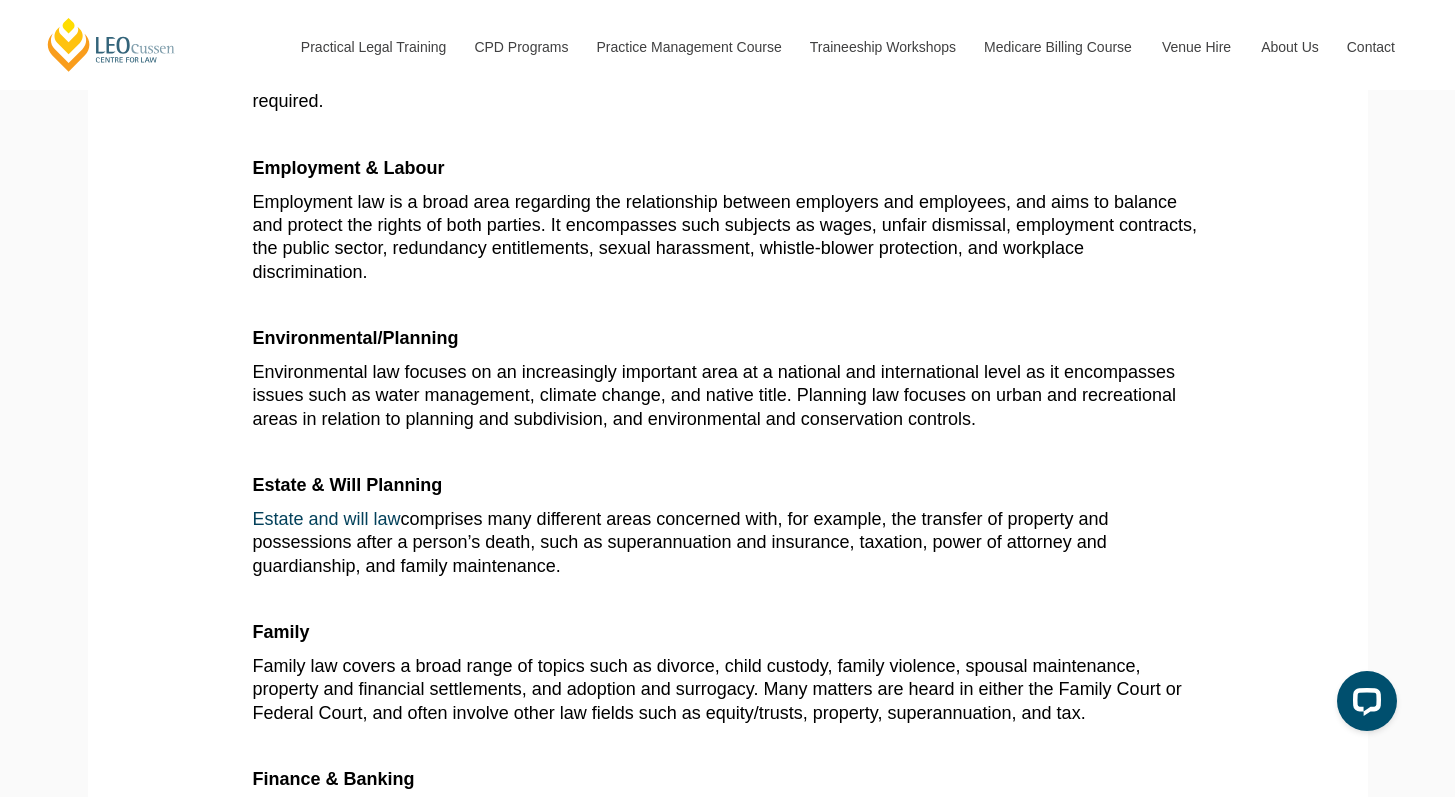 click on "Employment law is a broad area regarding the relationship between employers and employees, and aims to balance and protect the rights of both parties. It encompasses such subjects as wages, unfair dismissal, employment contracts, the public sector, redundancy entitlements, sexual harassment, whistle-blower protection, and workplace discrimination." at bounding box center [728, 238] 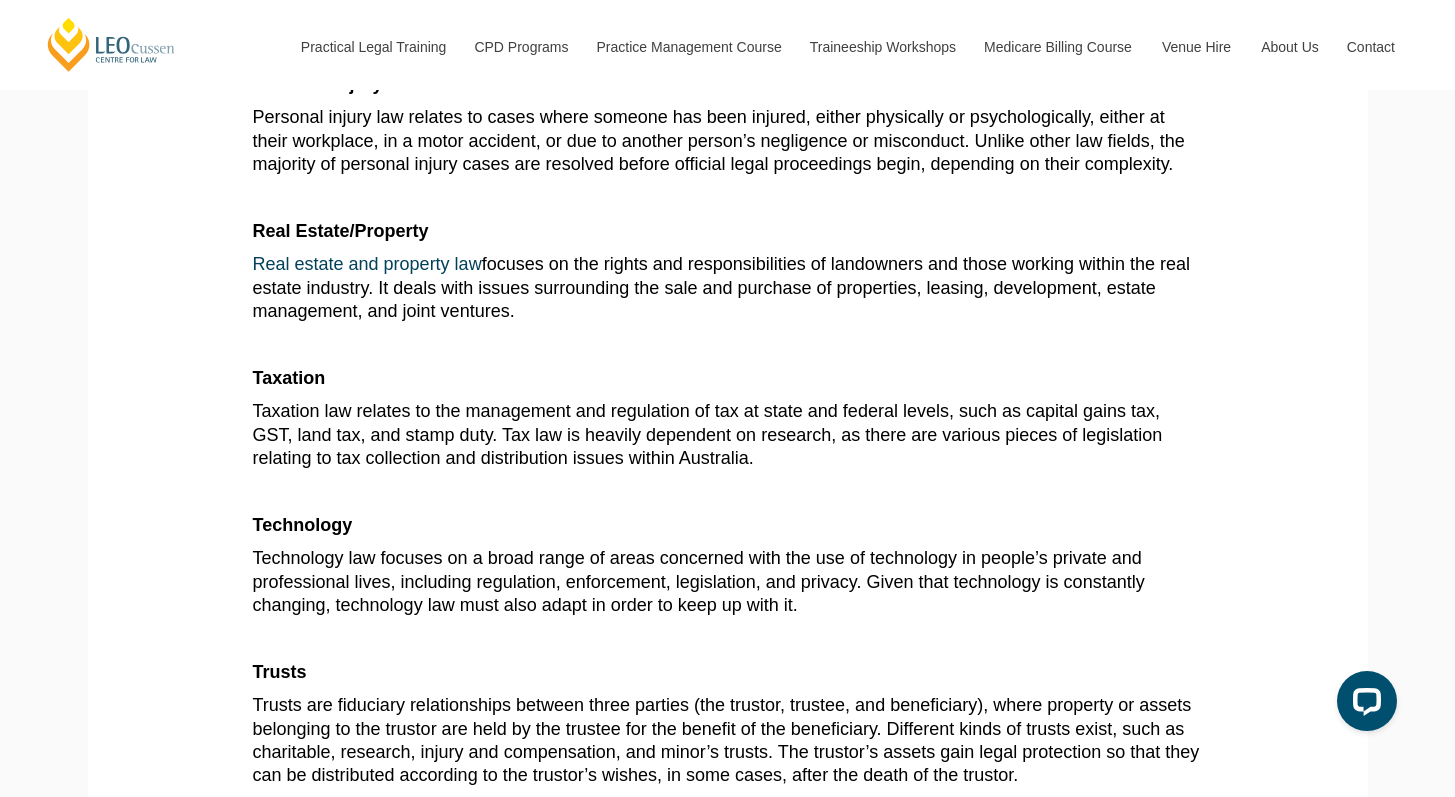 scroll, scrollTop: 3191, scrollLeft: 0, axis: vertical 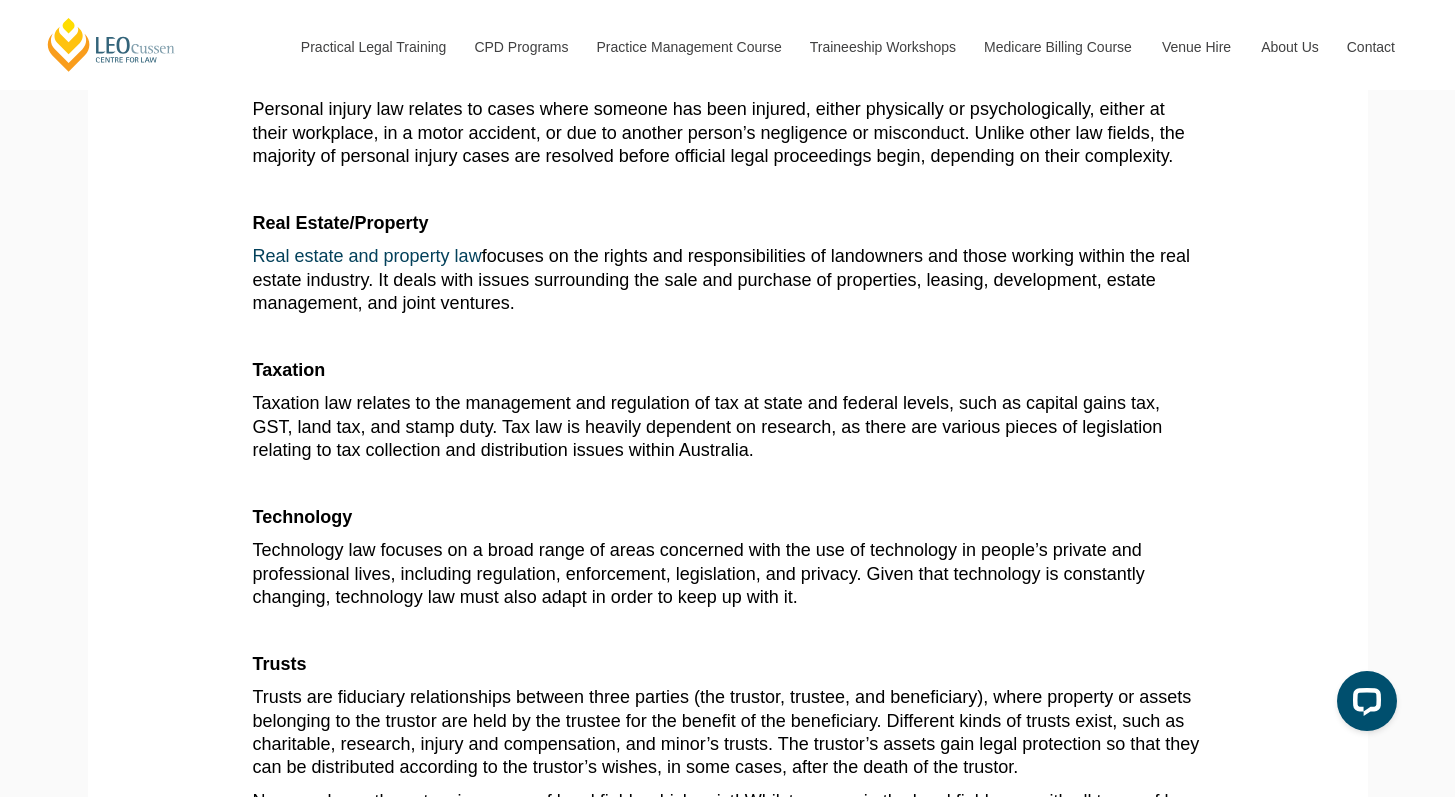 click on "If you’re studying or considering studying law, you’re probably quite familiar already with some of the types of lawyers and the different legal fields in which they operate. With a variety of different types of law, there are consequently different types of law courses. This guide will further delineate the different areas in which lawyers work and unpack the different legal fields in Australia.       One of the main differences you’ll find is that between solicitors and barristers who join the Bar. While many solicitors still appear in court, they also do a lot of work outside the courtroom, and some solicitors don’t do any court work at all.  Barristers who join the Bar, on the other hand, work almost exclusively in courtrooms and are experts in complex legal disputes, having undertaken further study, examinations, and supervision. They are usually engaged by and deal directly with solicitors, rather than the client.             Administrative         Animal Welfare" at bounding box center [728, -907] 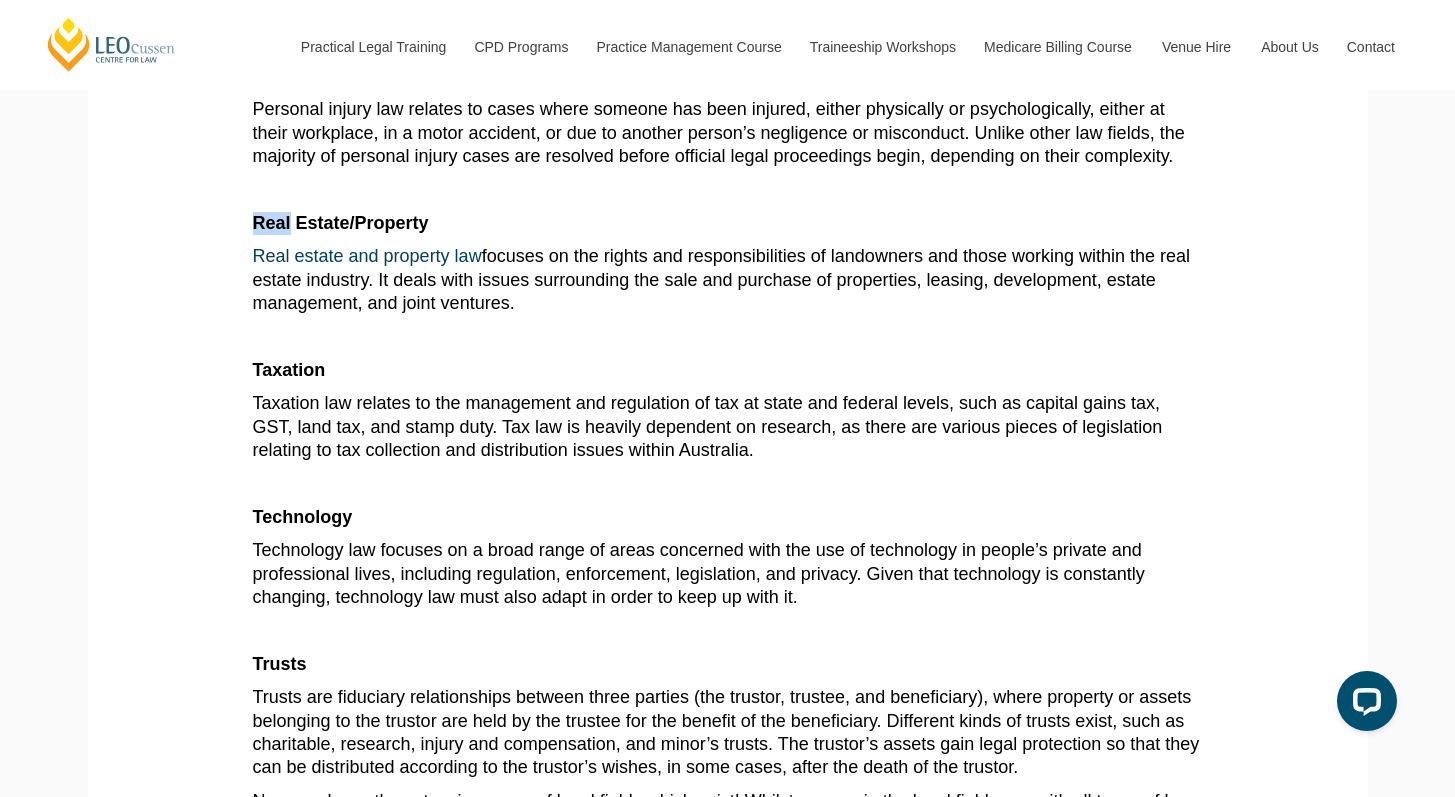 click on "If you’re studying or considering studying law, you’re probably quite familiar already with some of the types of lawyers and the different legal fields in which they operate. With a variety of different types of law, there are consequently different types of law courses. This guide will further delineate the different areas in which lawyers work and unpack the different legal fields in Australia.       One of the main differences you’ll find is that between solicitors and barristers who join the Bar. While many solicitors still appear in court, they also do a lot of work outside the courtroom, and some solicitors don’t do any court work at all.  Barristers who join the Bar, on the other hand, work almost exclusively in courtrooms and are experts in complex legal disputes, having undertaken further study, examinations, and supervision. They are usually engaged by and deal directly with solicitors, rather than the client.             Administrative         Animal Welfare" at bounding box center [728, -907] 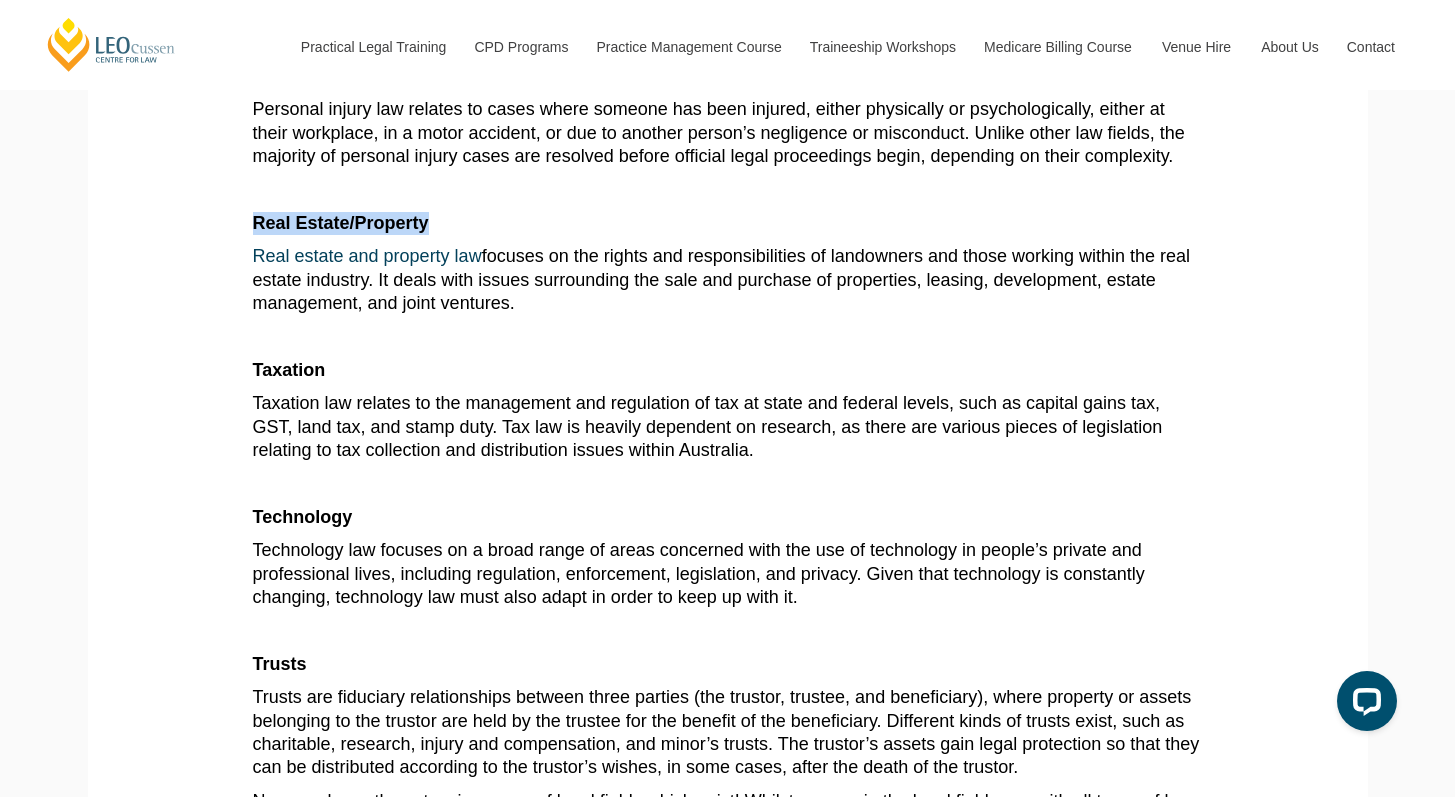 click on "If you’re studying or considering studying law, you’re probably quite familiar already with some of the types of lawyers and the different legal fields in which they operate. With a variety of different types of law, there are consequently different types of law courses. This guide will further delineate the different areas in which lawyers work and unpack the different legal fields in Australia.       One of the main differences you’ll find is that between solicitors and barristers who join the Bar. While many solicitors still appear in court, they also do a lot of work outside the courtroom, and some solicitors don’t do any court work at all.  Barristers who join the Bar, on the other hand, work almost exclusively in courtrooms and are experts in complex legal disputes, having undertaken further study, examinations, and supervision. They are usually engaged by and deal directly with solicitors, rather than the client.             Administrative         Animal Welfare" at bounding box center (728, -907) 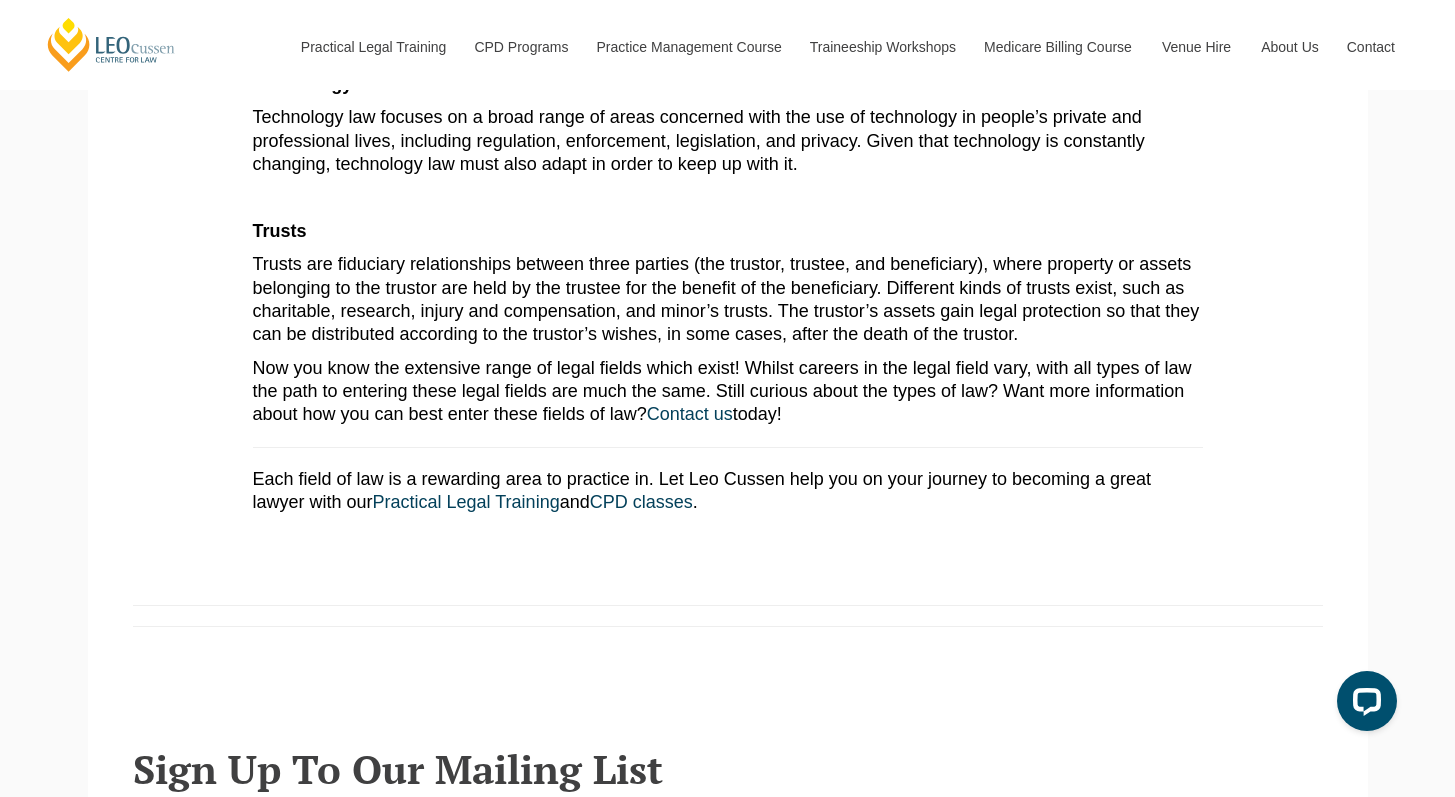 scroll, scrollTop: 3653, scrollLeft: 0, axis: vertical 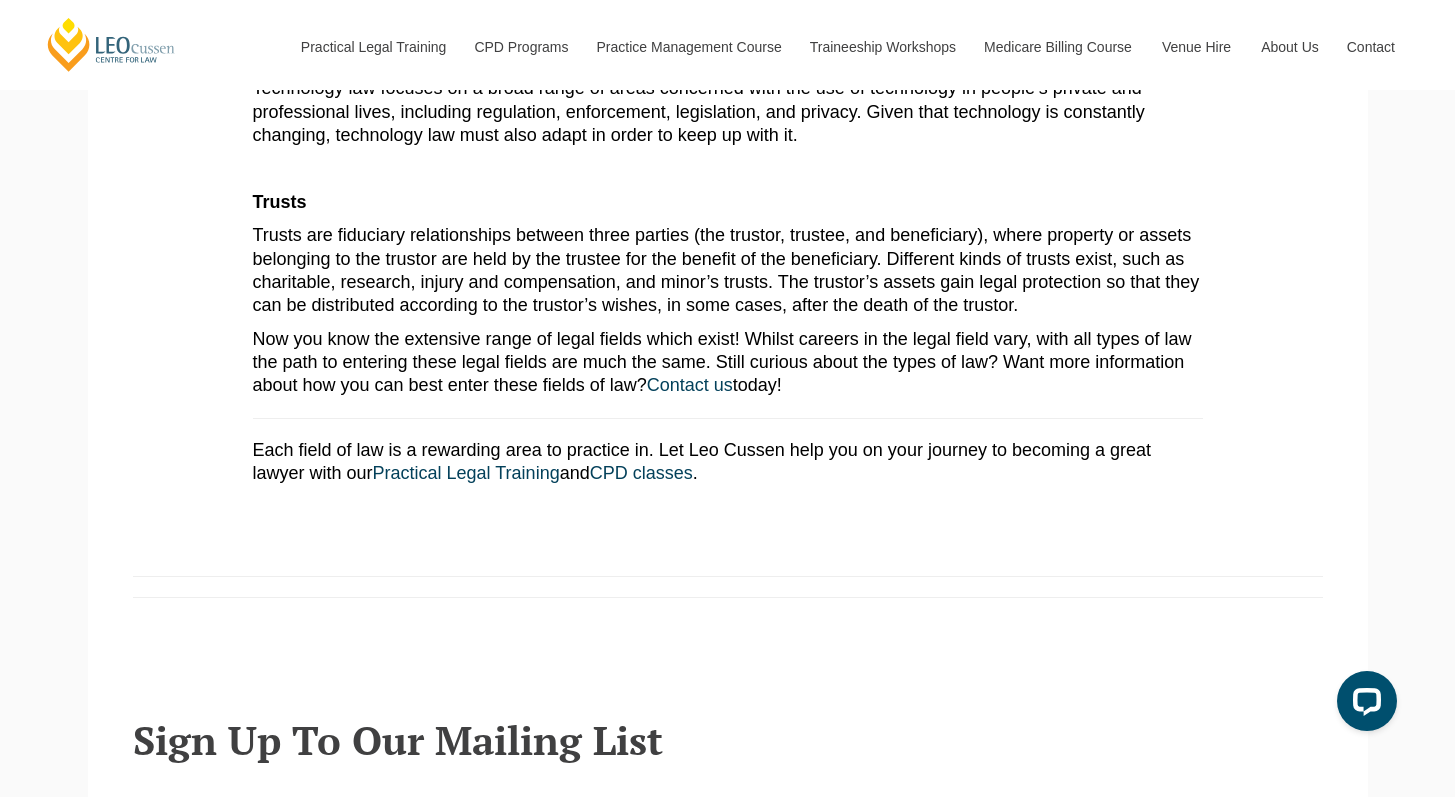 click on "If you’re studying or considering studying law, you’re probably quite familiar already with some of the types of lawyers and the different legal fields in which they operate. With a variety of different types of law, there are consequently different types of law courses. This guide will further delineate the different areas in which lawyers work and unpack the different legal fields in Australia.       One of the main differences you’ll find is that between solicitors and barristers who join the Bar. While many solicitors still appear in court, they also do a lot of work outside the courtroom, and some solicitors don’t do any court work at all.  Barristers who join the Bar, on the other hand, work almost exclusively in courtrooms and are experts in complex legal disputes, having undertaken further study, examinations, and supervision. They are usually engaged by and deal directly with solicitors, rather than the client.             Administrative         Animal Welfare" at bounding box center [728, -1364] 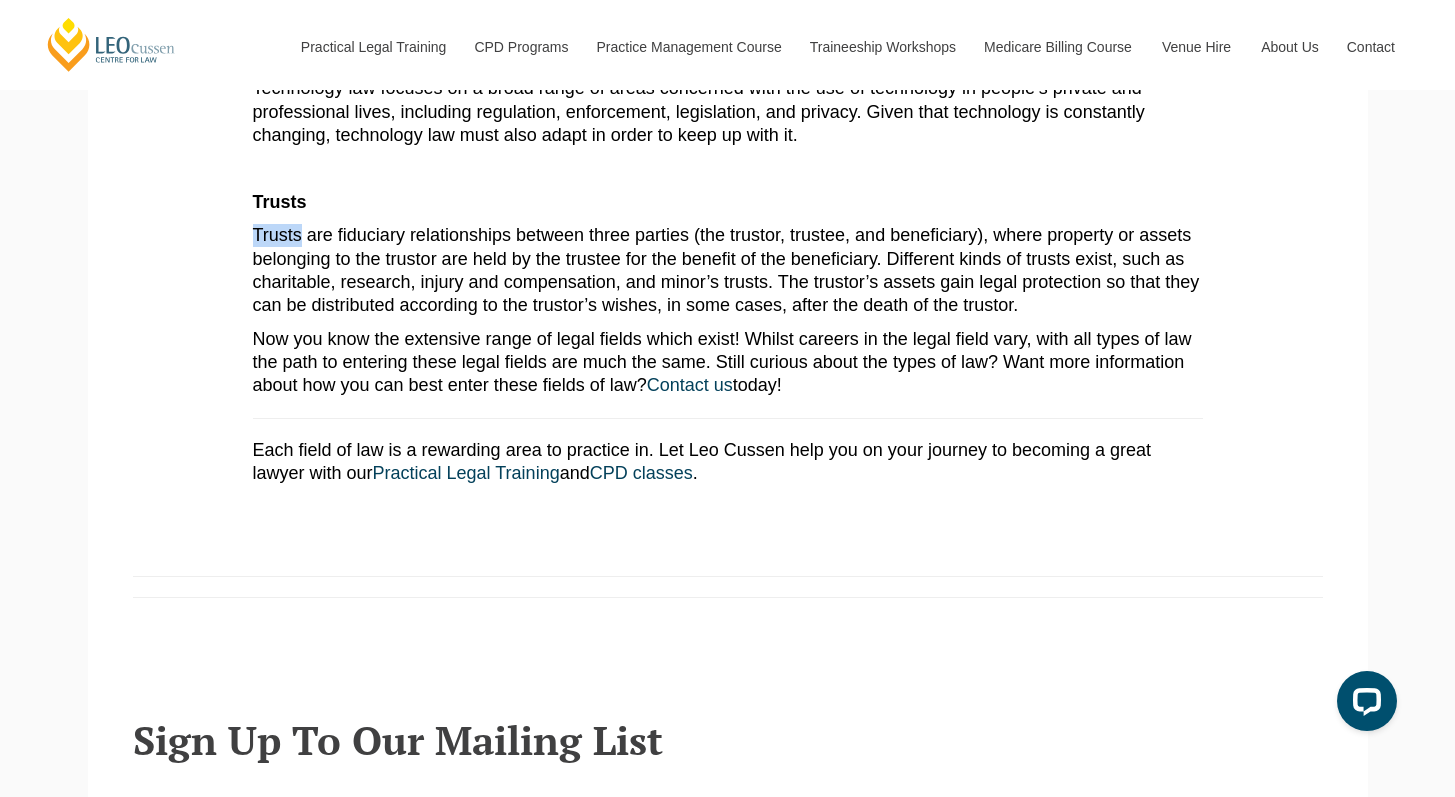 click on "If you’re studying or considering studying law, you’re probably quite familiar already with some of the types of lawyers and the different legal fields in which they operate. With a variety of different types of law, there are consequently different types of law courses. This guide will further delineate the different areas in which lawyers work and unpack the different legal fields in Australia.       One of the main differences you’ll find is that between solicitors and barristers who join the Bar. While many solicitors still appear in court, they also do a lot of work outside the courtroom, and some solicitors don’t do any court work at all.  Barristers who join the Bar, on the other hand, work almost exclusively in courtrooms and are experts in complex legal disputes, having undertaken further study, examinations, and supervision. They are usually engaged by and deal directly with solicitors, rather than the client.             Administrative         Animal Welfare" at bounding box center (728, -1364) 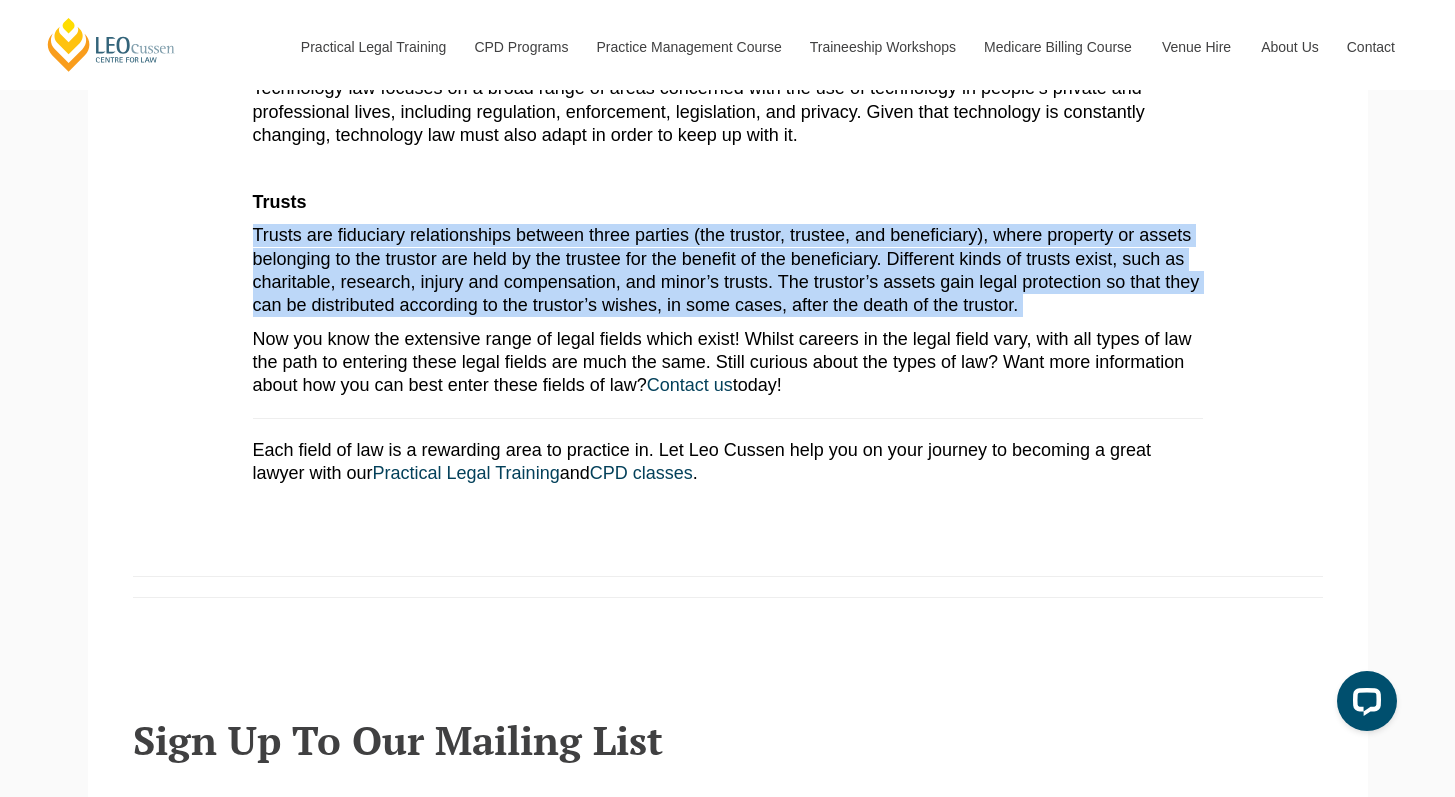 click on "If you’re studying or considering studying law, you’re probably quite familiar already with some of the types of lawyers and the different legal fields in which they operate. With a variety of different types of law, there are consequently different types of law courses. This guide will further delineate the different areas in which lawyers work and unpack the different legal fields in Australia.       One of the main differences you’ll find is that between solicitors and barristers who join the Bar. While many solicitors still appear in court, they also do a lot of work outside the courtroom, and some solicitors don’t do any court work at all.  Barristers who join the Bar, on the other hand, work almost exclusively in courtrooms and are experts in complex legal disputes, having undertaken further study, examinations, and supervision. They are usually engaged by and deal directly with solicitors, rather than the client.             Administrative         Animal Welfare" at bounding box center [728, -1364] 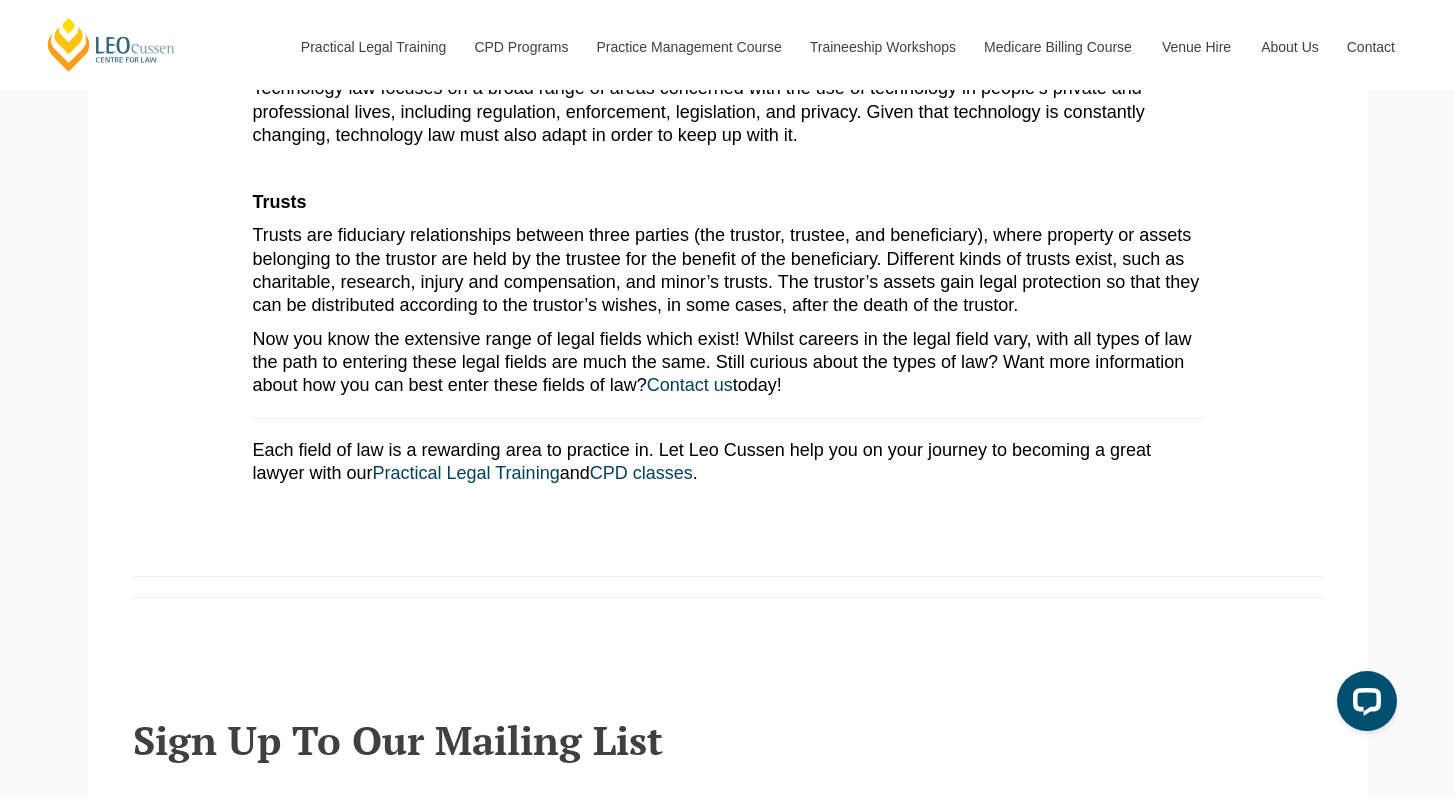 click on "If you’re studying or considering studying law, you’re probably quite familiar already with some of the types of lawyers and the different legal fields in which they operate. With a variety of different types of law, there are consequently different types of law courses. This guide will further delineate the different areas in which lawyers work and unpack the different legal fields in Australia.       One of the main differences you’ll find is that between solicitors and barristers who join the Bar. While many solicitors still appear in court, they also do a lot of work outside the courtroom, and some solicitors don’t do any court work at all.  Barristers who join the Bar, on the other hand, work almost exclusively in courtrooms and are experts in complex legal disputes, having undertaken further study, examinations, and supervision. They are usually engaged by and deal directly with solicitors, rather than the client.             Administrative         Animal Welfare" at bounding box center [728, -1364] 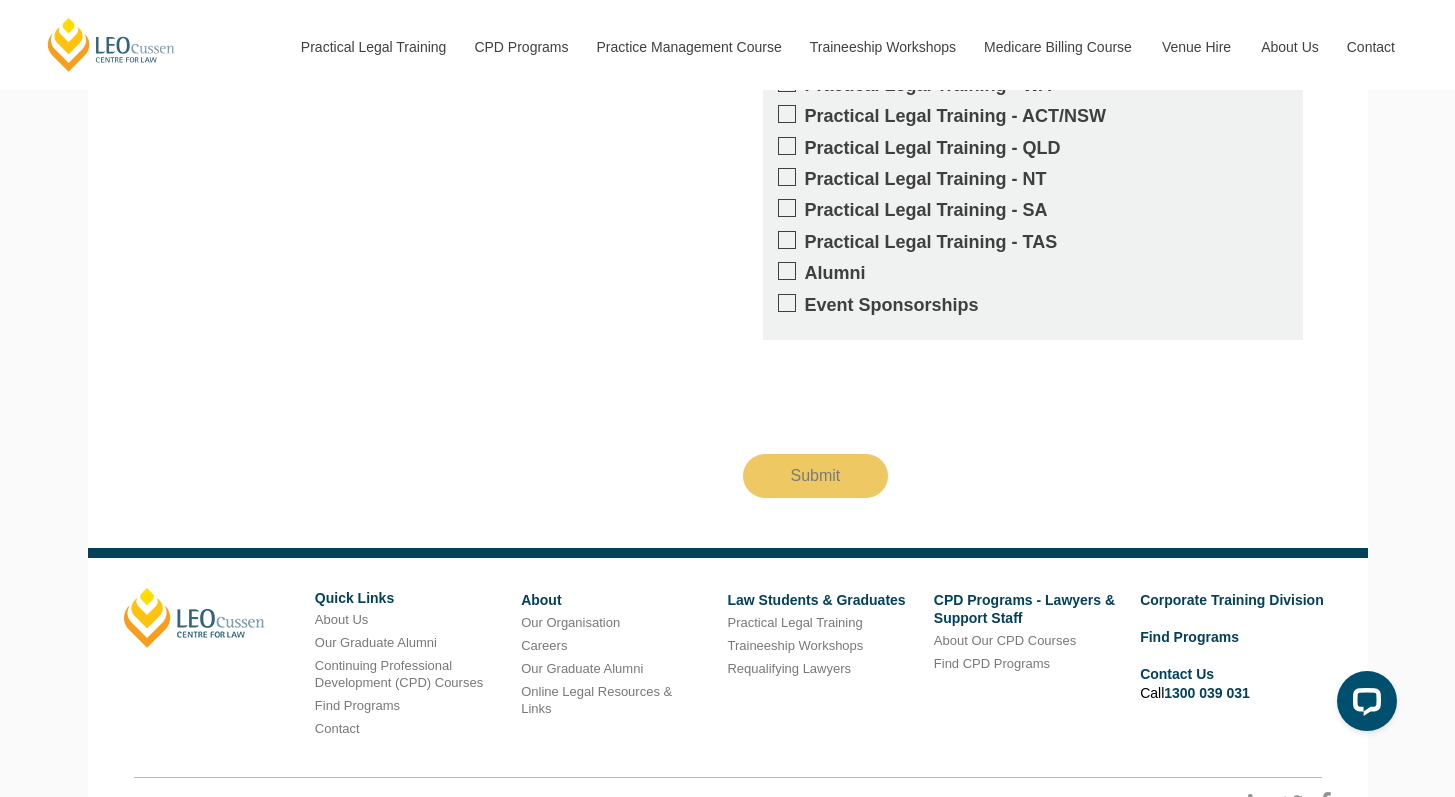 scroll, scrollTop: 4784, scrollLeft: 0, axis: vertical 